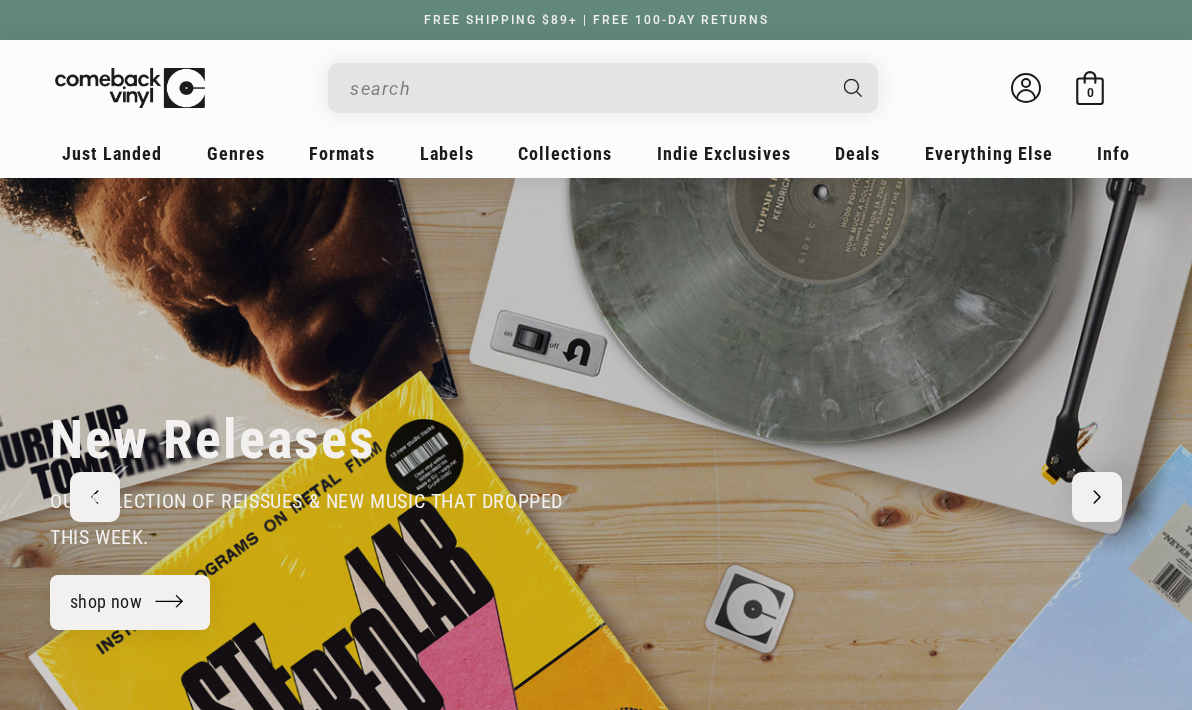 scroll, scrollTop: 0, scrollLeft: 0, axis: both 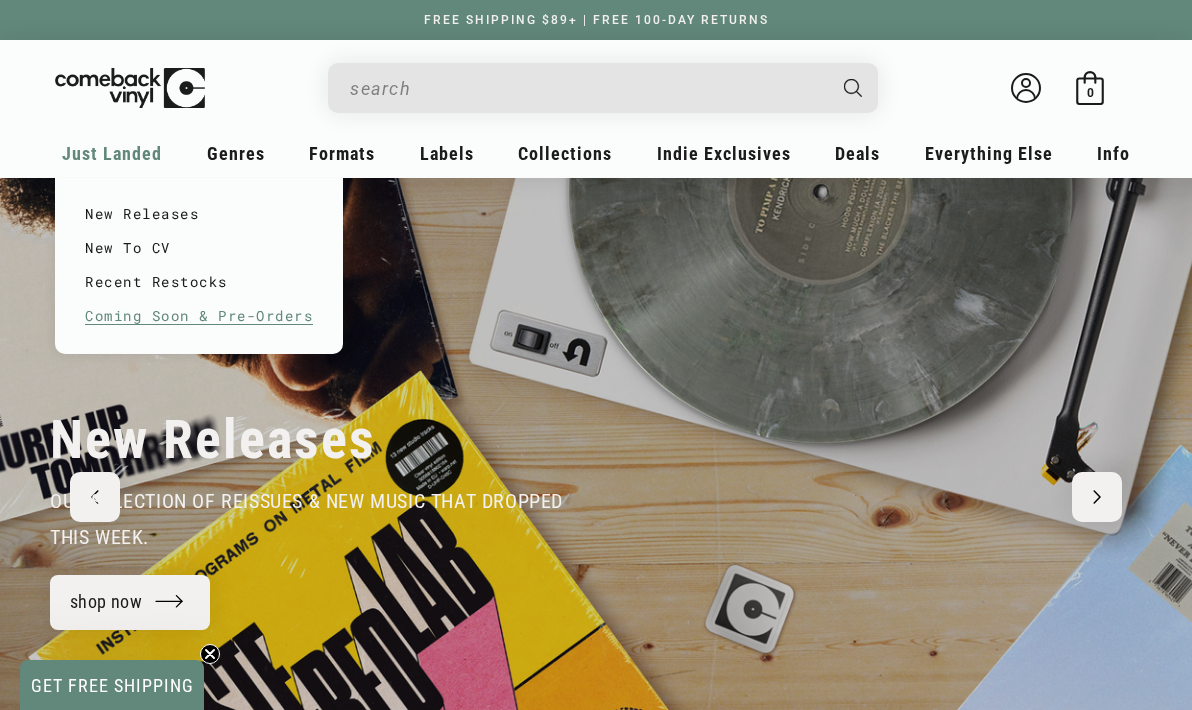 click on "Coming Soon & Pre-Orders" at bounding box center (199, 316) 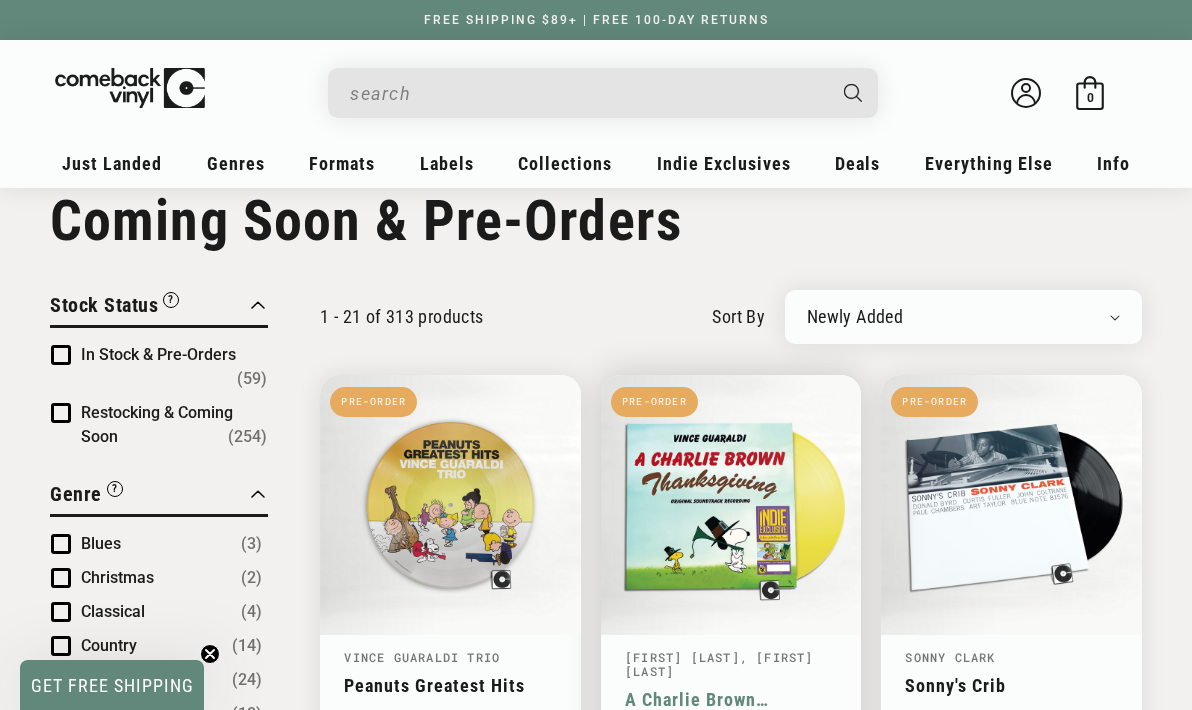 scroll, scrollTop: 0, scrollLeft: 0, axis: both 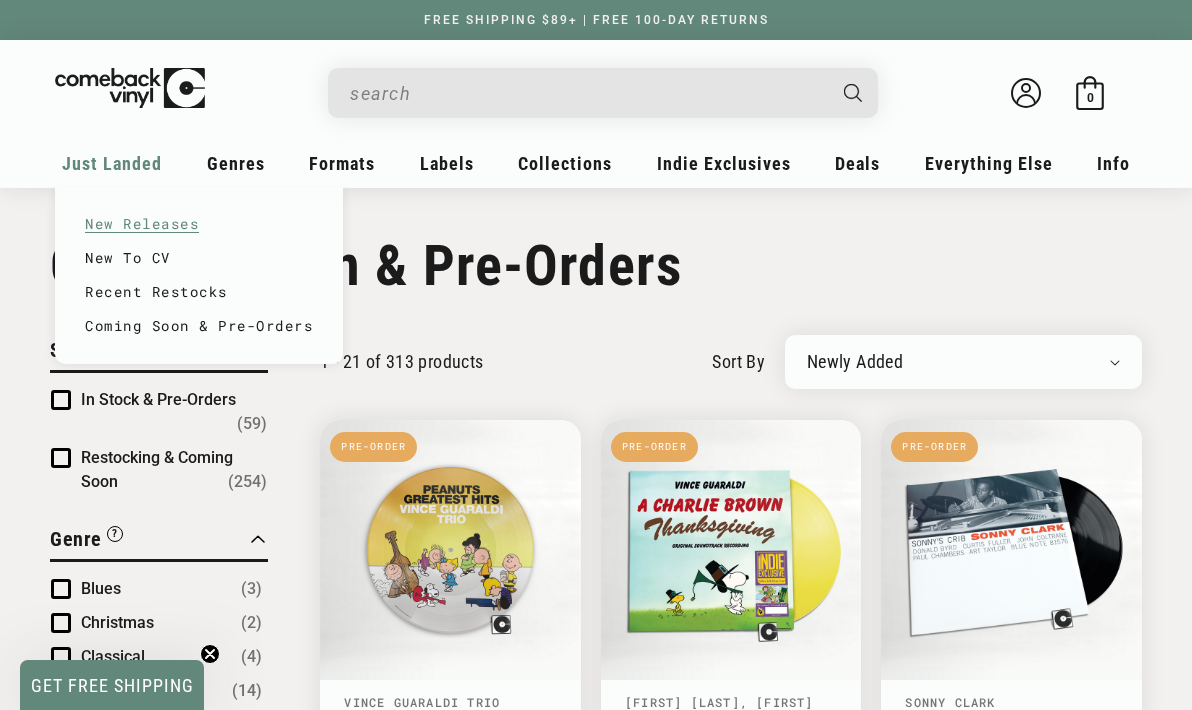 click on "New Releases" at bounding box center (199, 224) 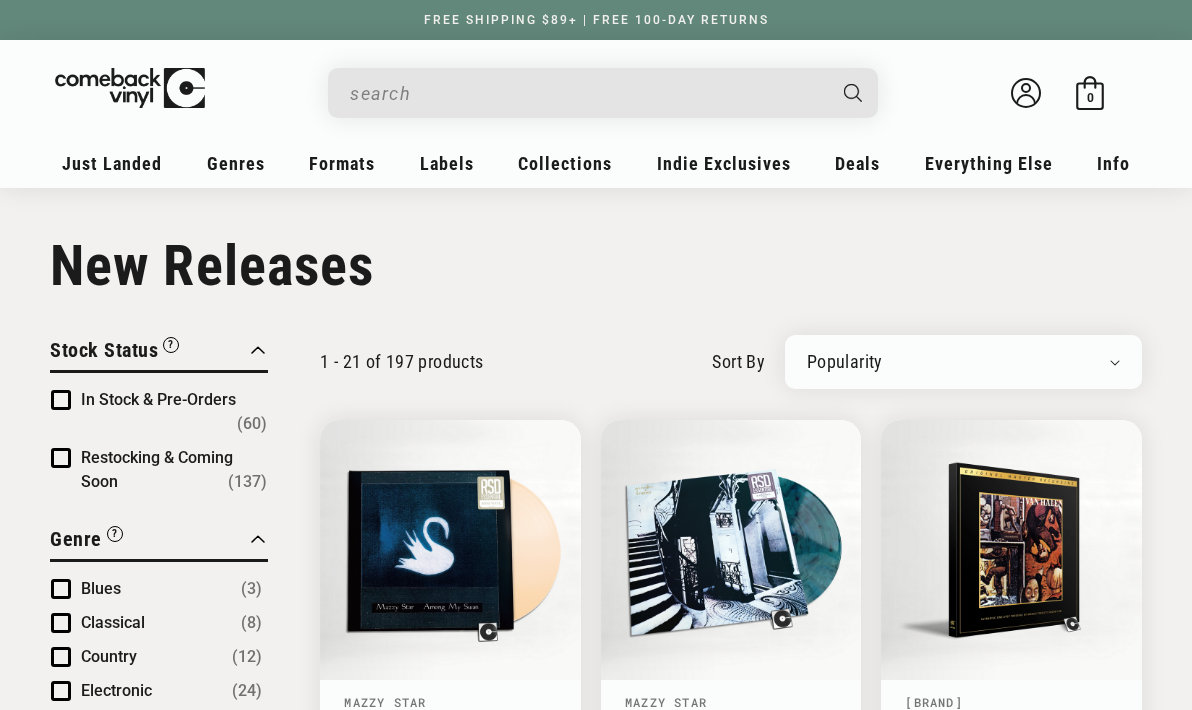 scroll, scrollTop: 0, scrollLeft: 0, axis: both 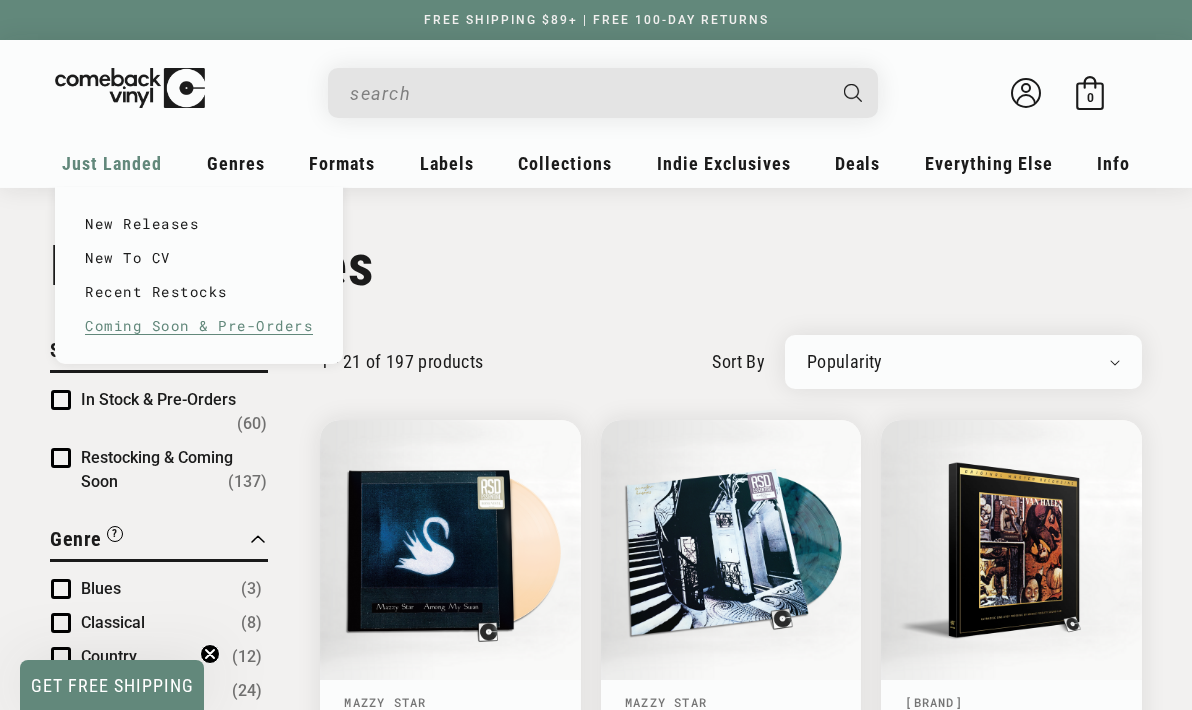 click on "Coming Soon & Pre-Orders" at bounding box center [199, 326] 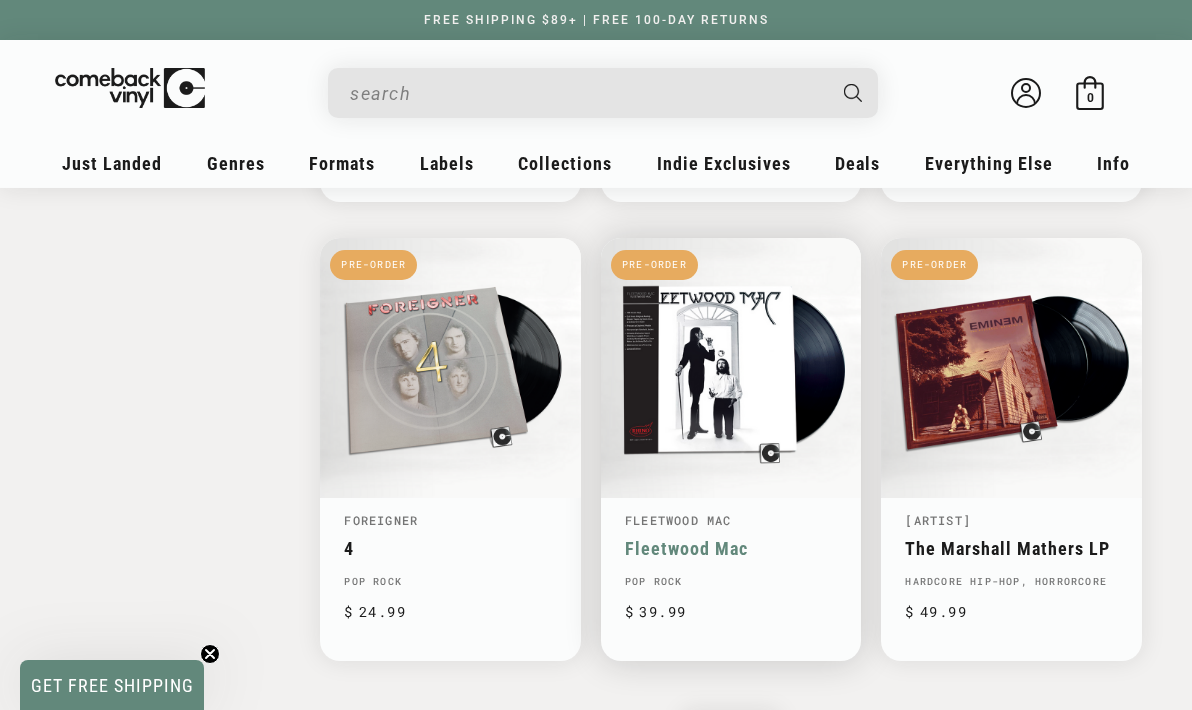 scroll, scrollTop: 2978, scrollLeft: 0, axis: vertical 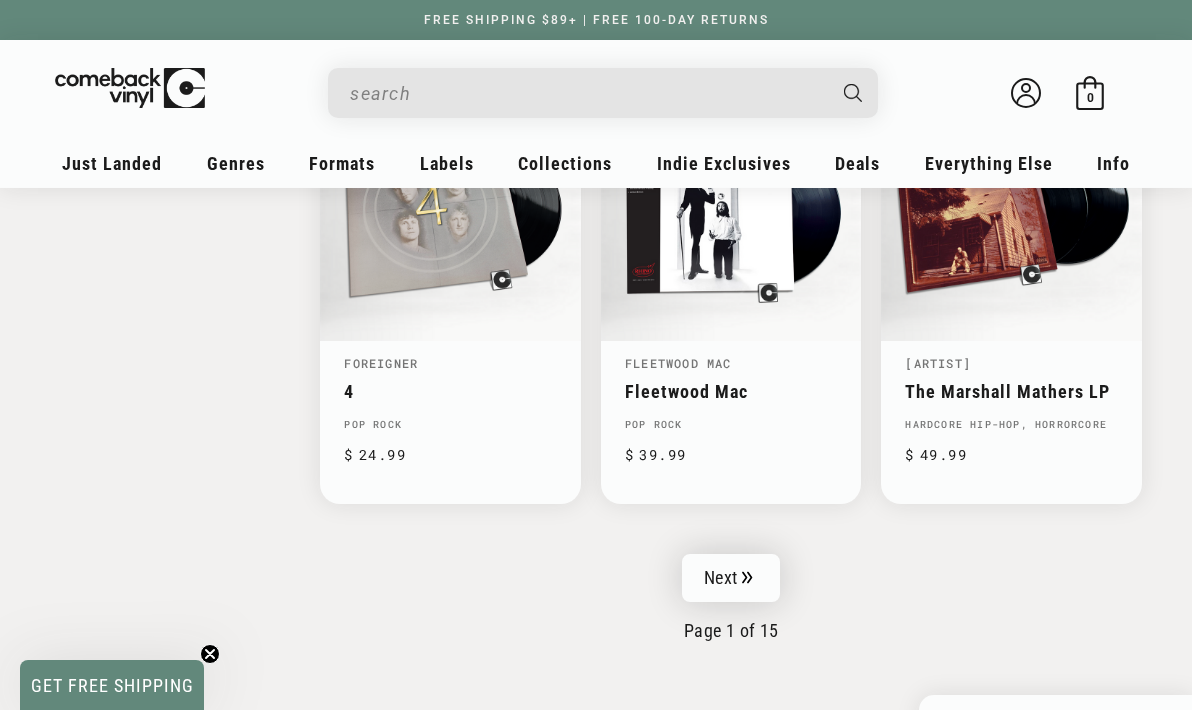 click on "Next" at bounding box center (731, 578) 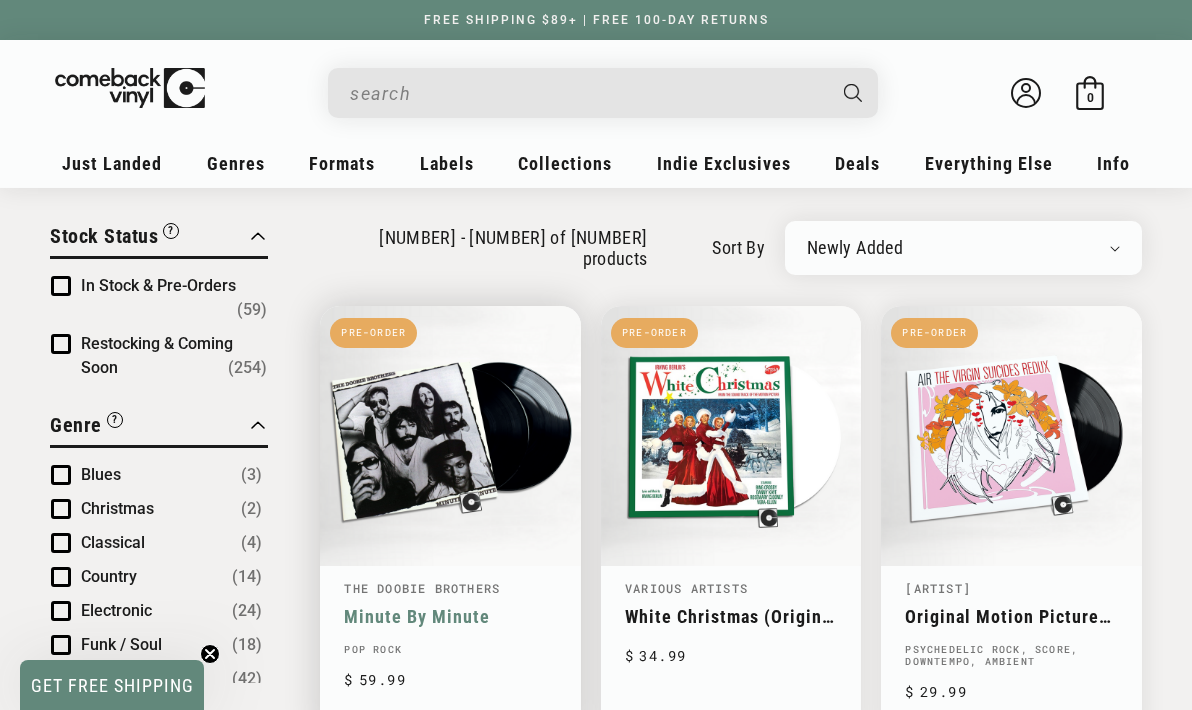 scroll, scrollTop: 148, scrollLeft: 0, axis: vertical 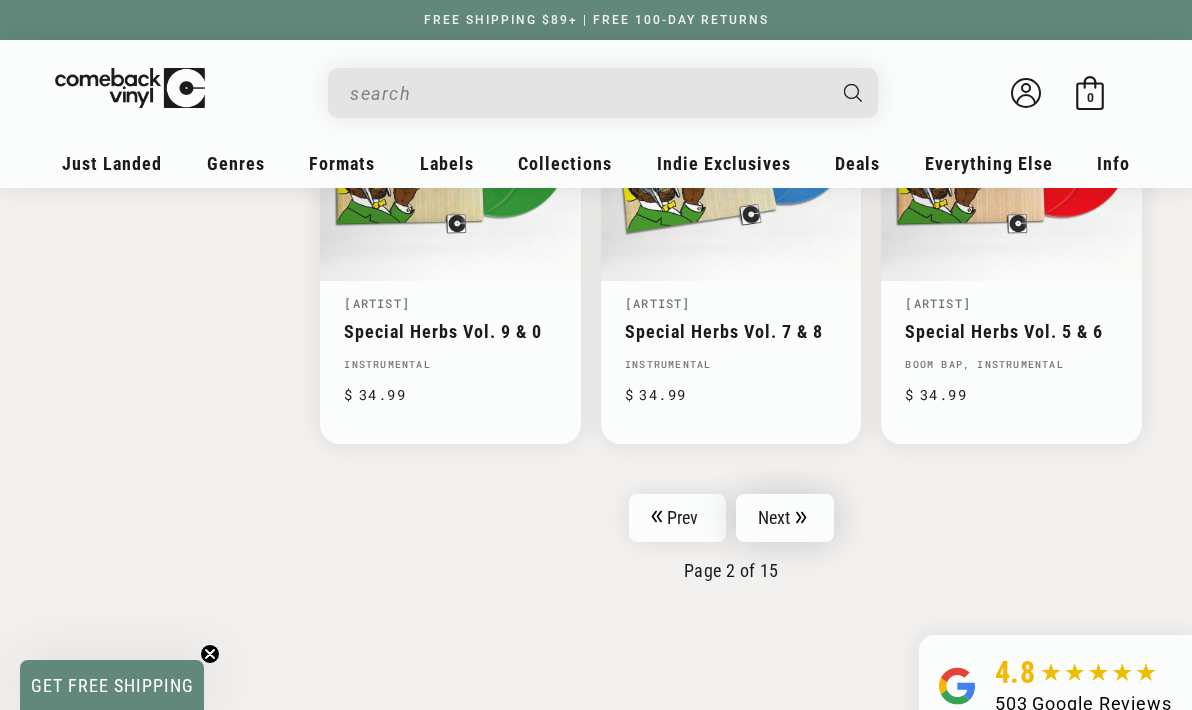 click on "Next" at bounding box center [785, 518] 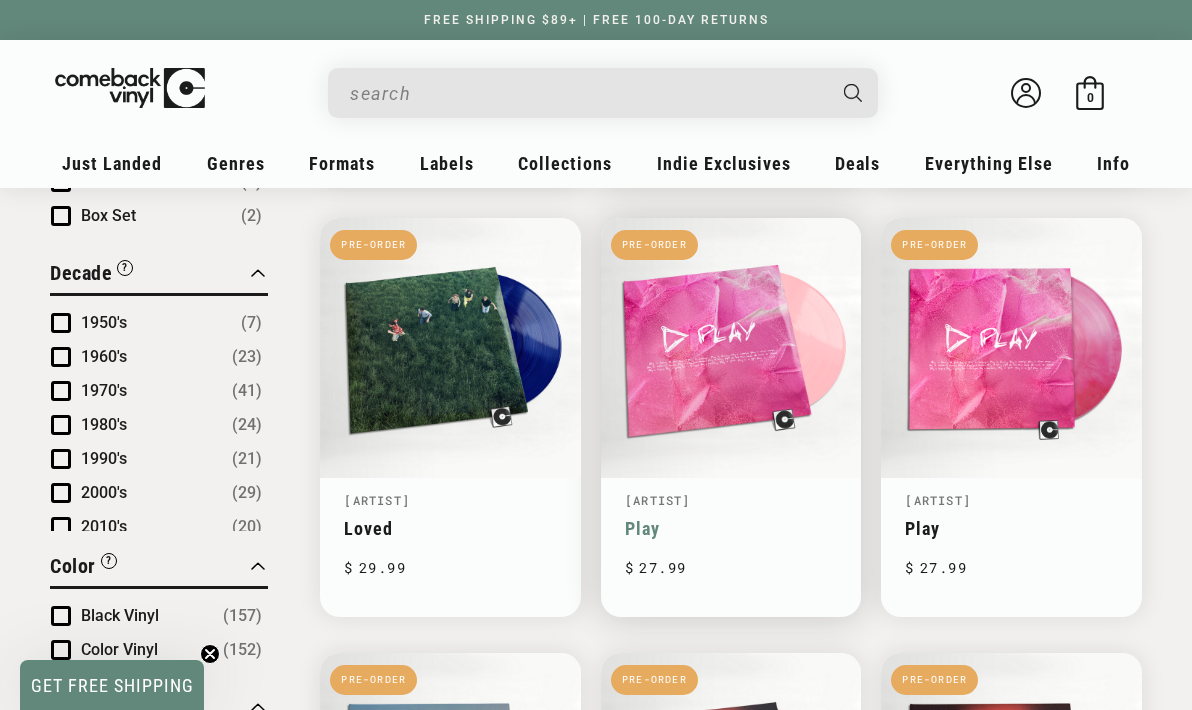scroll, scrollTop: 1096, scrollLeft: 0, axis: vertical 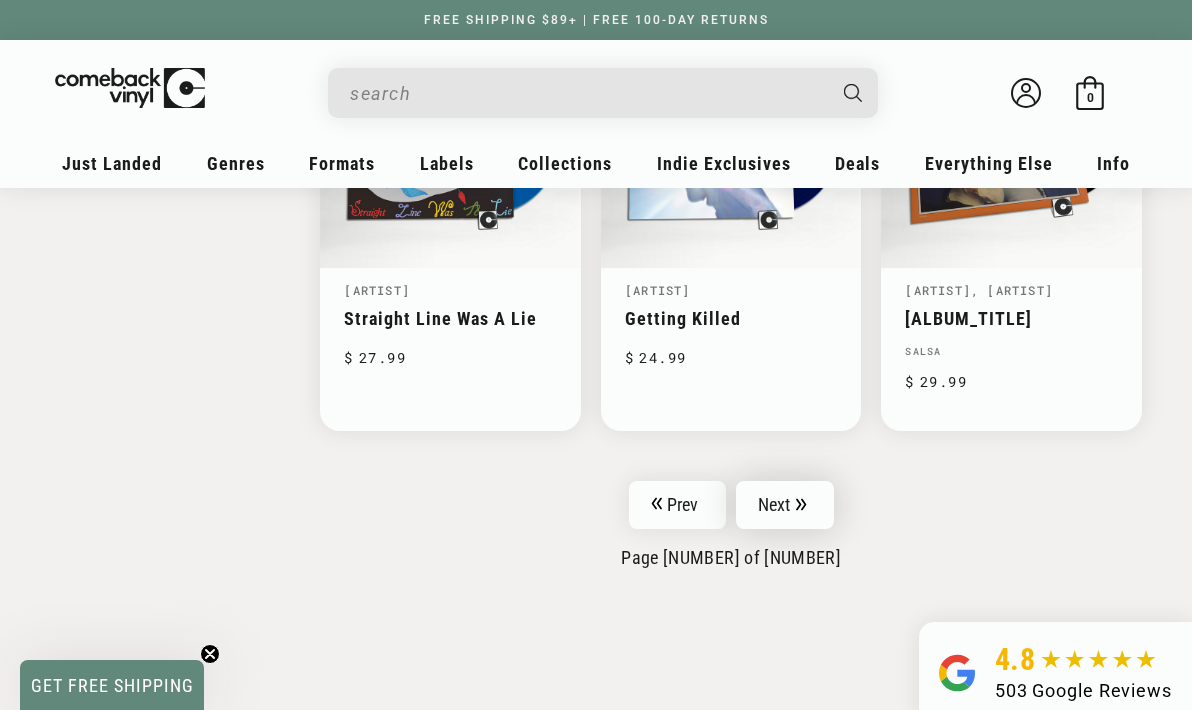 click on "Next" at bounding box center [785, 505] 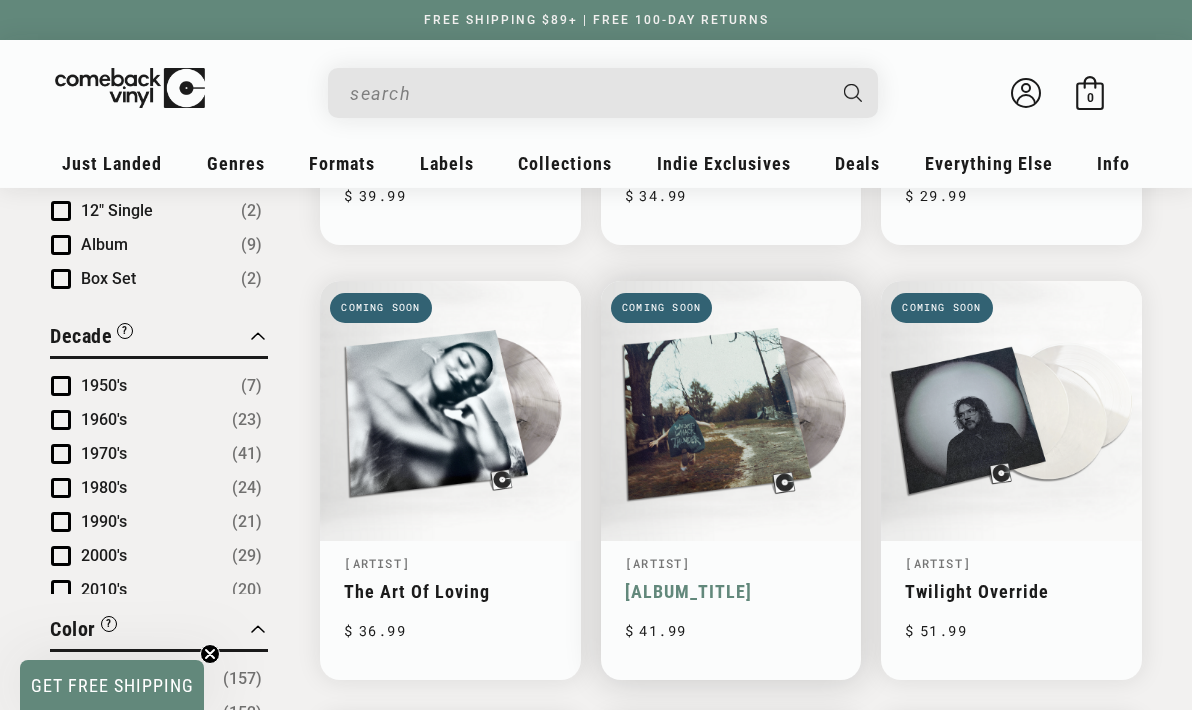 scroll, scrollTop: 1036, scrollLeft: 0, axis: vertical 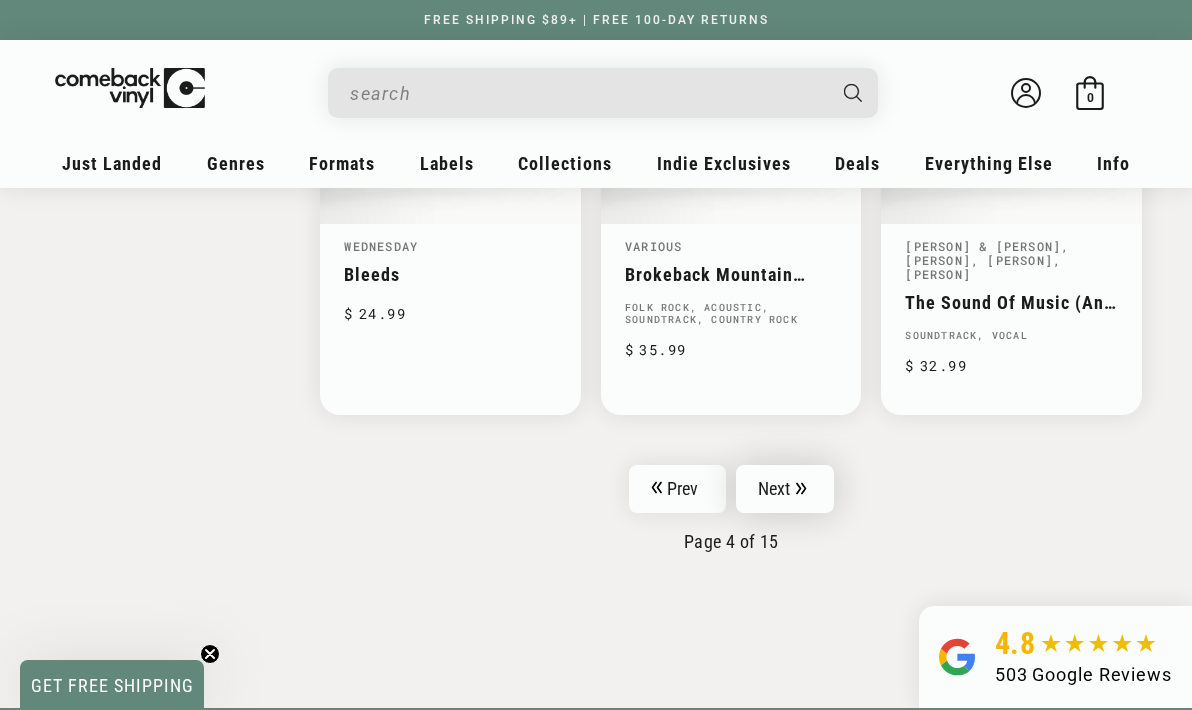 click on "Next" at bounding box center [785, 489] 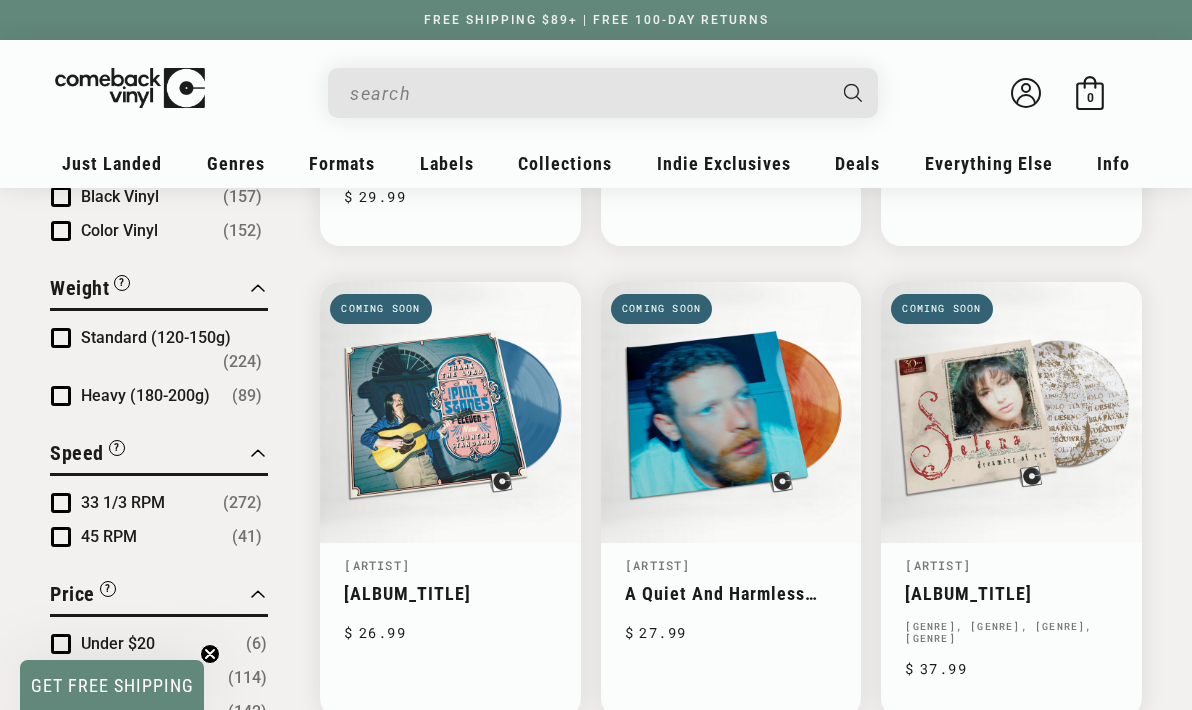 scroll, scrollTop: 1517, scrollLeft: 0, axis: vertical 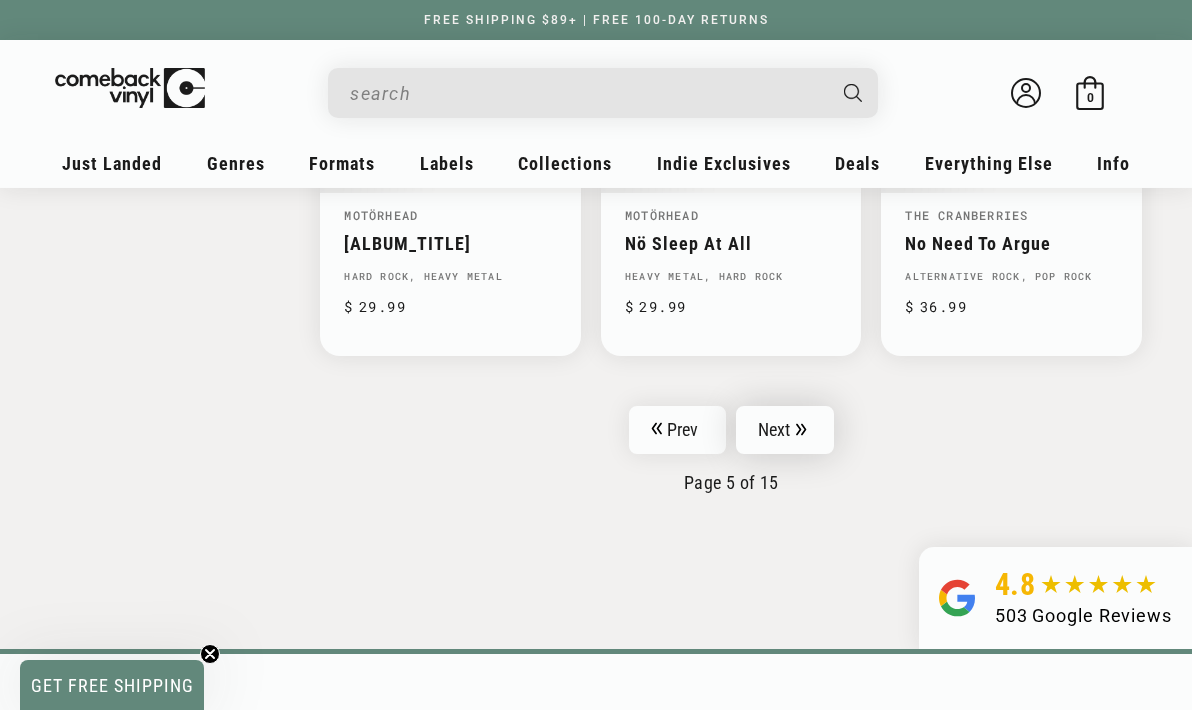 click on "Next" at bounding box center [785, 430] 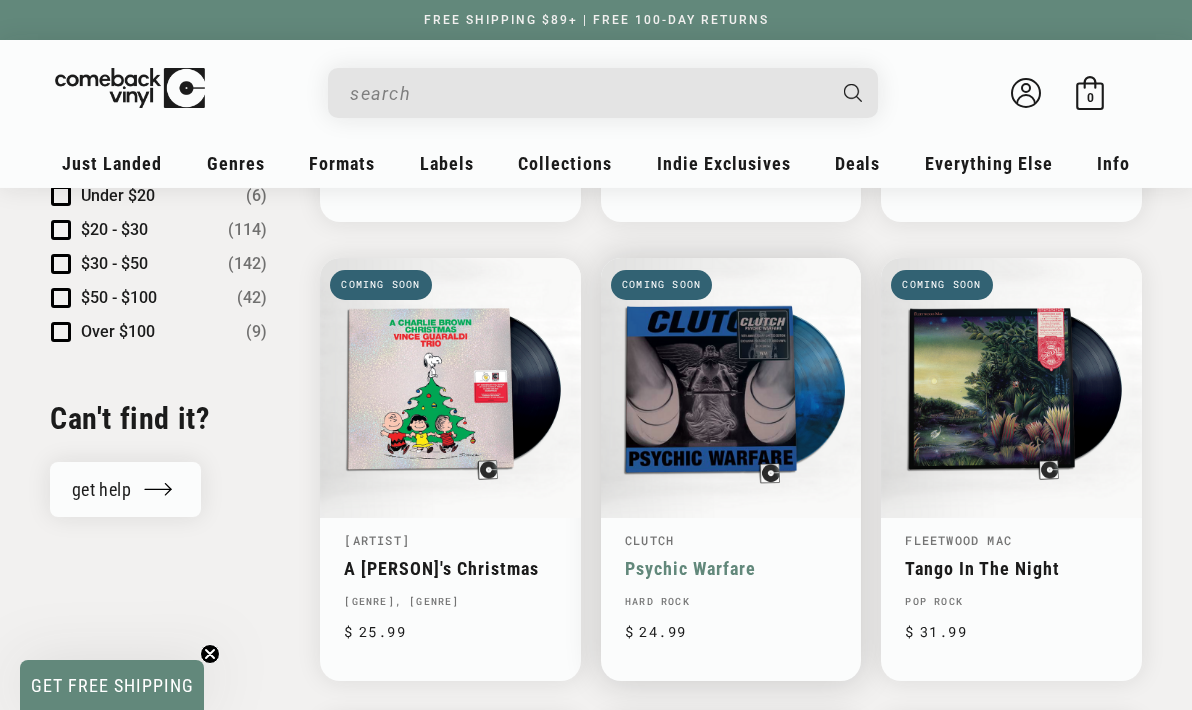 scroll, scrollTop: 1969, scrollLeft: 0, axis: vertical 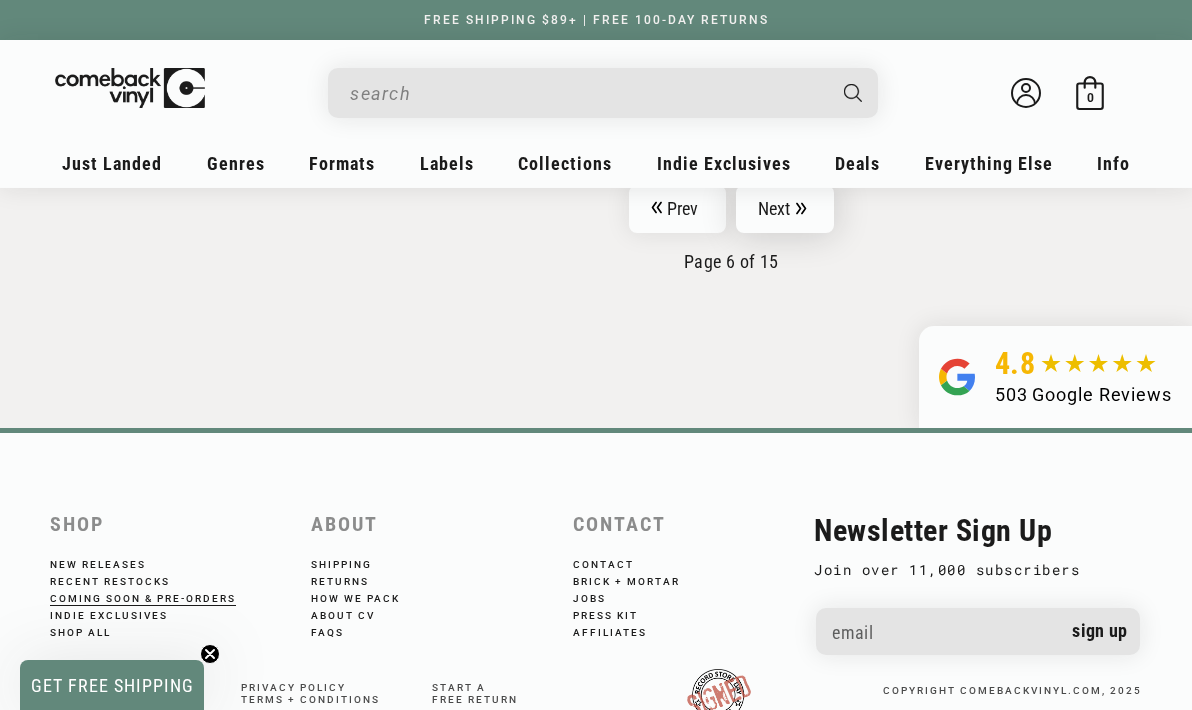 click on "Next" at bounding box center (785, 209) 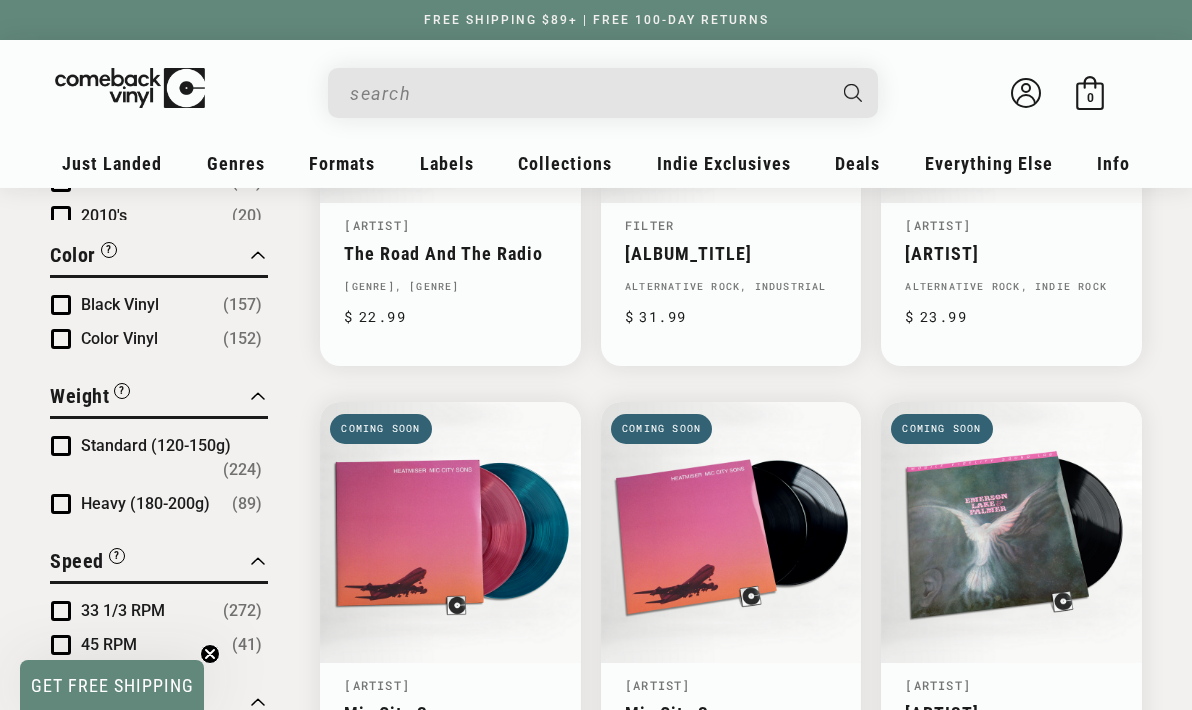 scroll, scrollTop: 0, scrollLeft: 0, axis: both 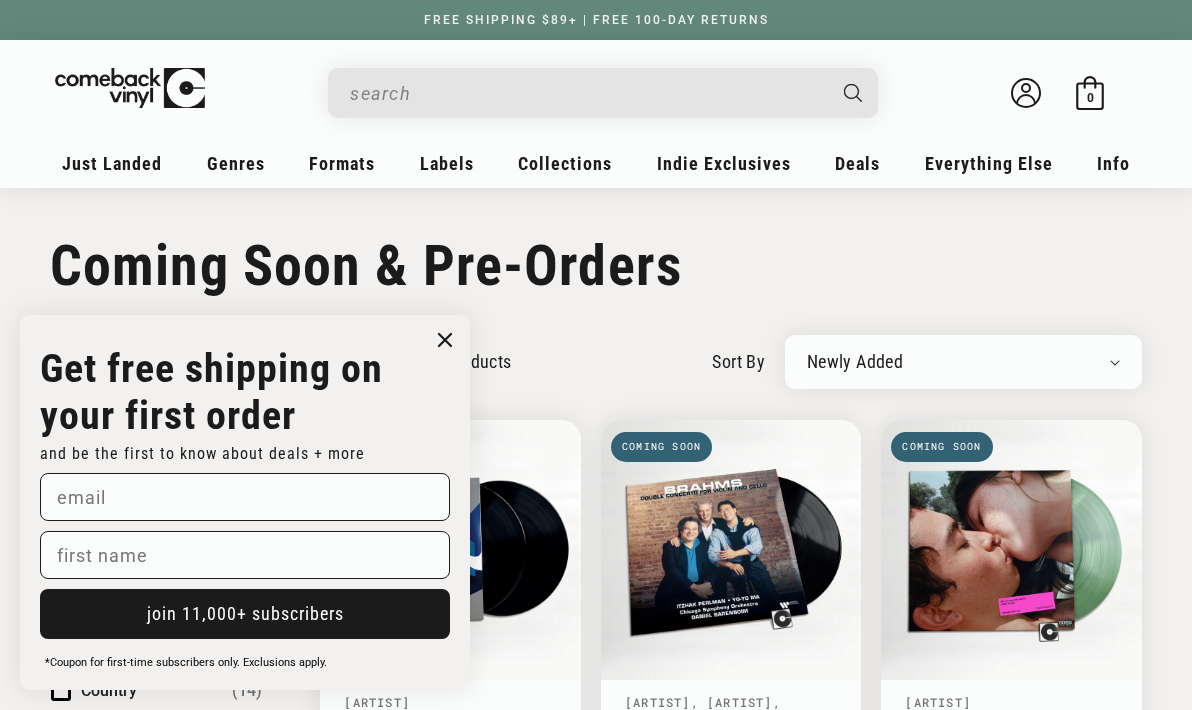 click 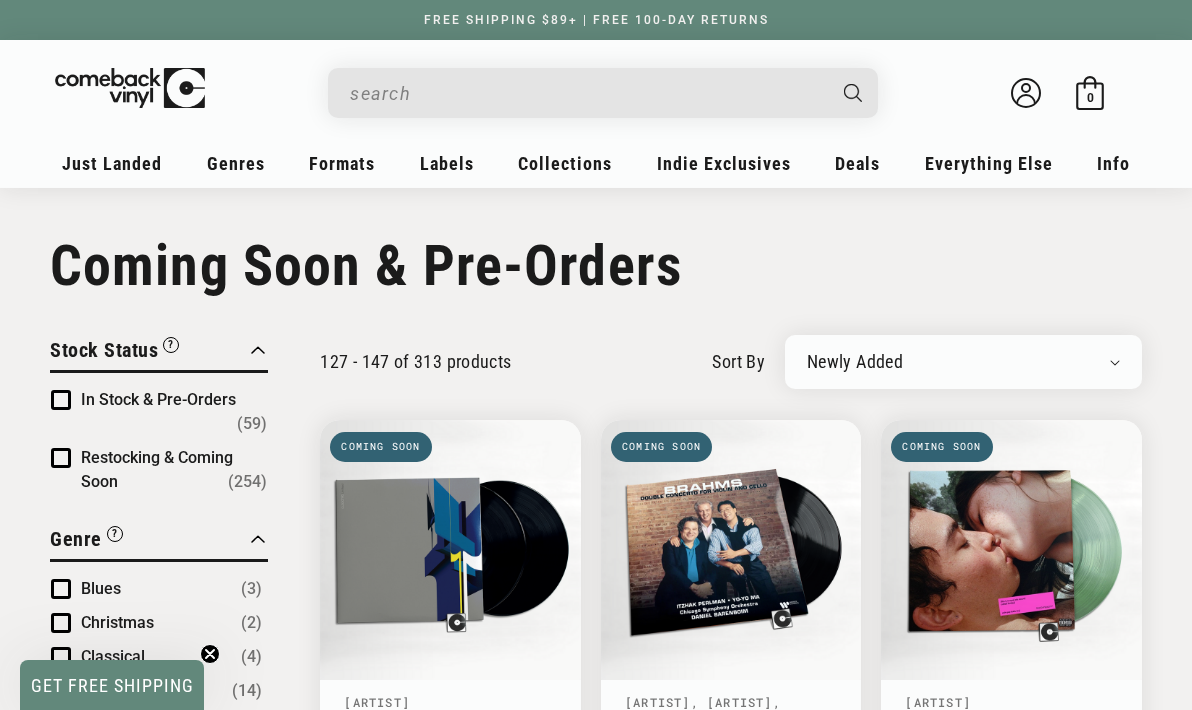 click on "In Stock & Pre-Orders
(59)" at bounding box center [159, 412] 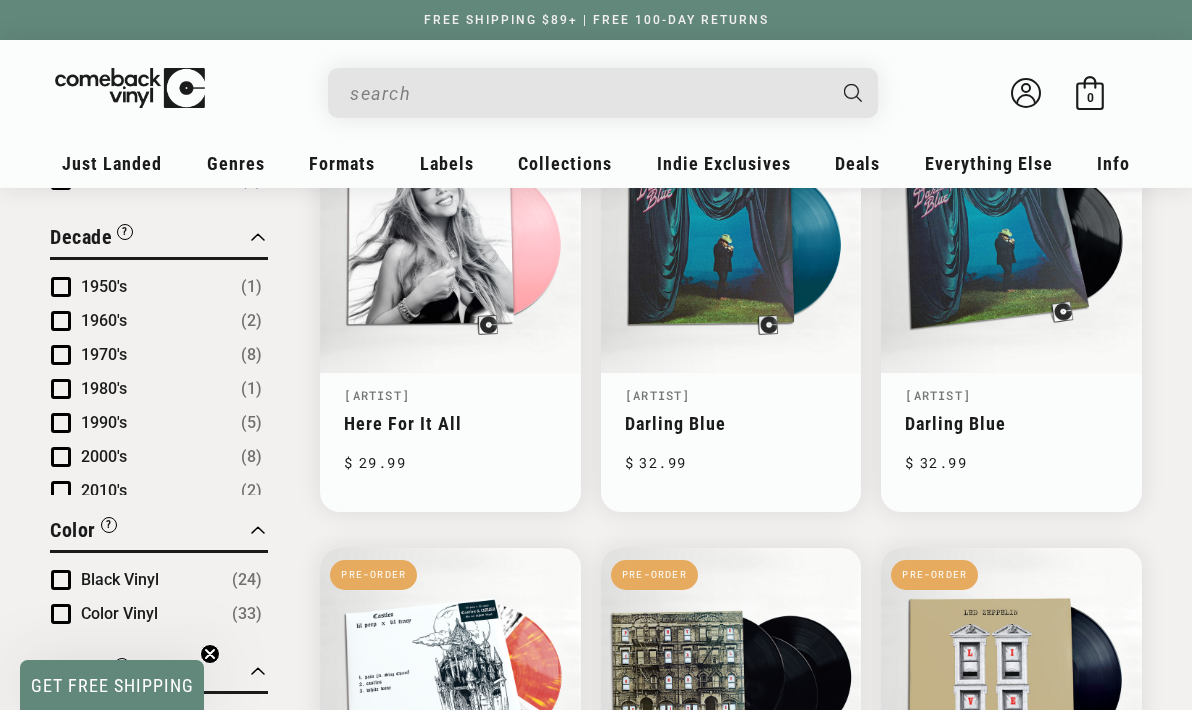 scroll, scrollTop: 1422, scrollLeft: 0, axis: vertical 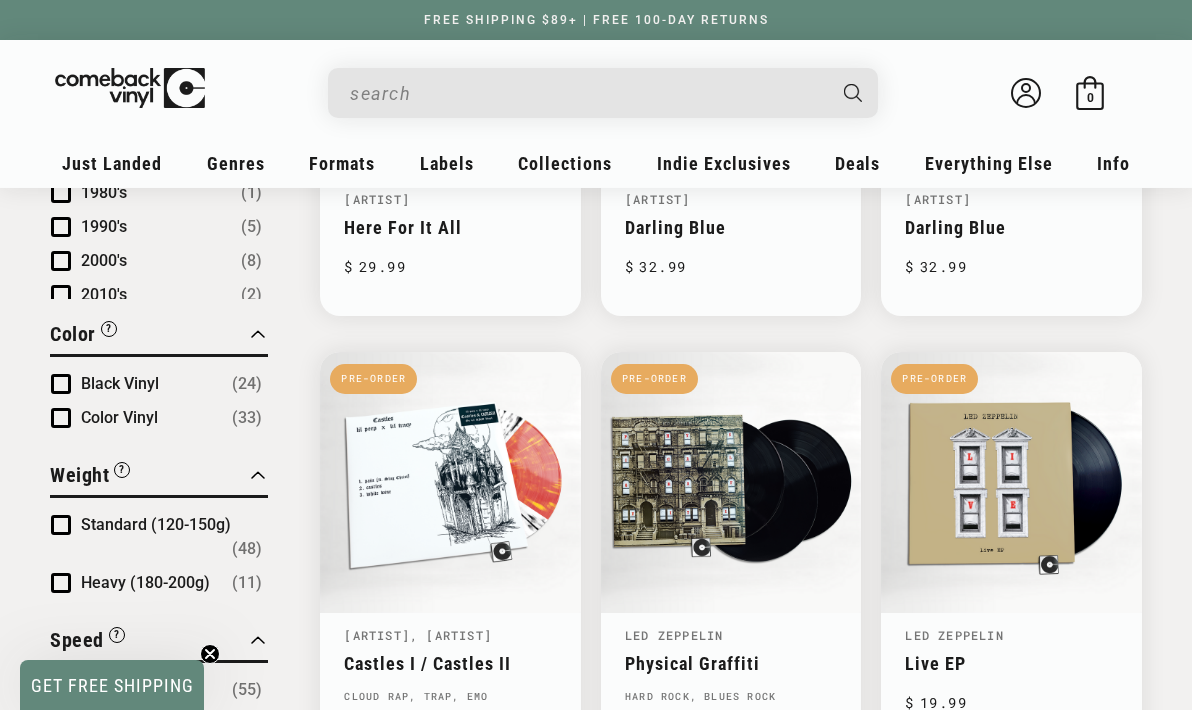 click at bounding box center (587, 93) 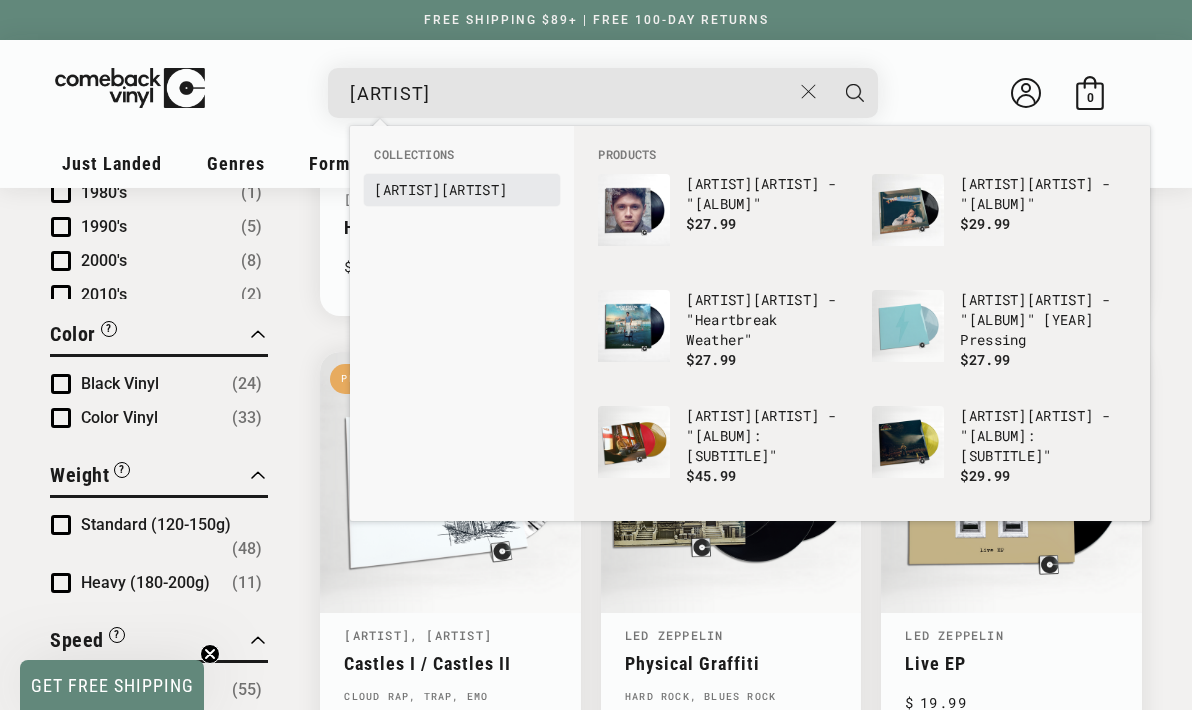 type on "niall" 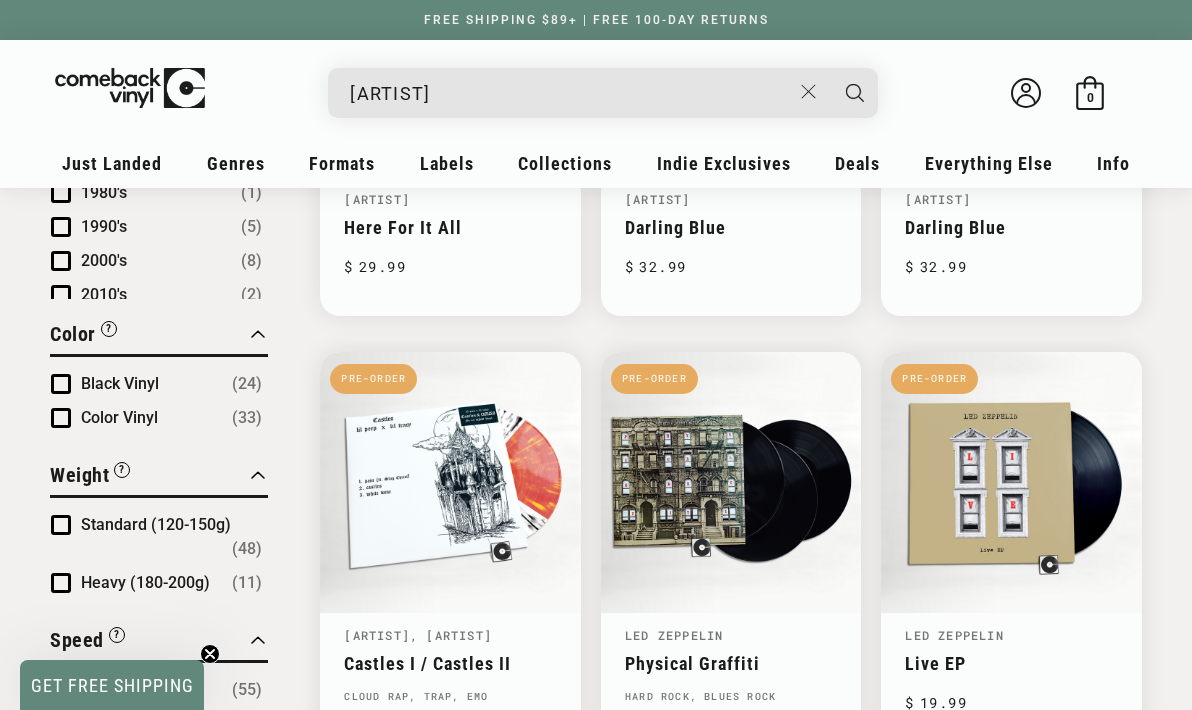 click on "niall" at bounding box center [570, 93] 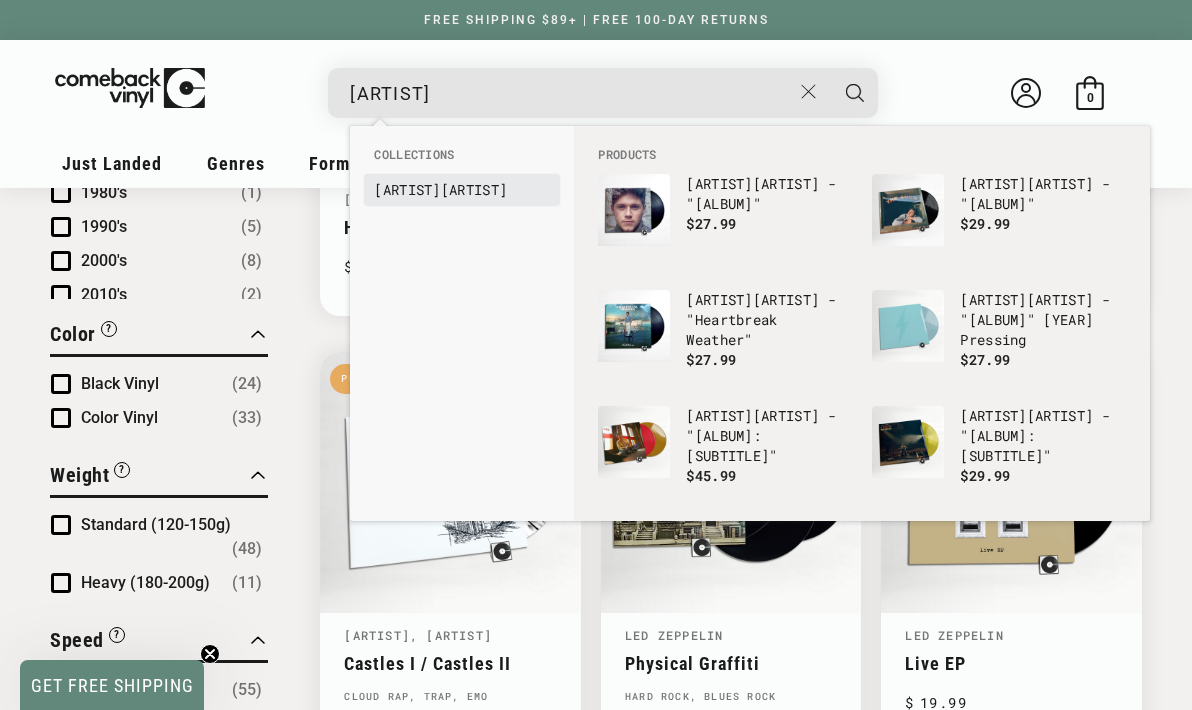 click on "Niall" at bounding box center [407, 189] 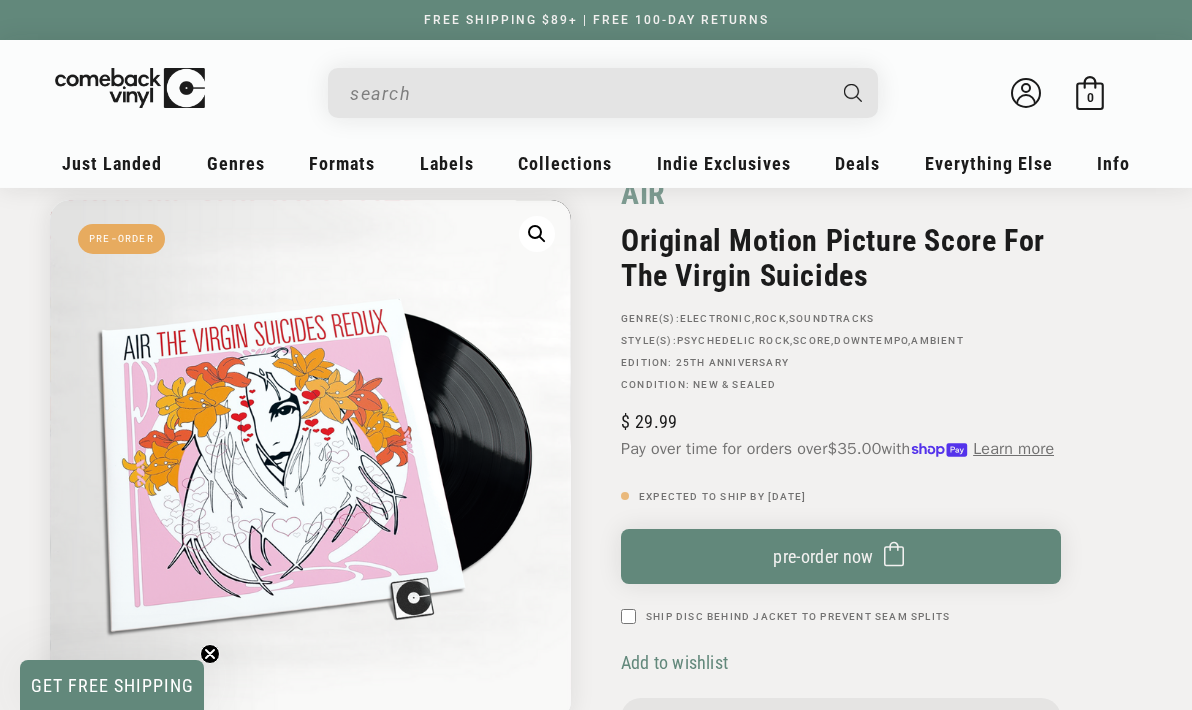 scroll, scrollTop: 93, scrollLeft: 0, axis: vertical 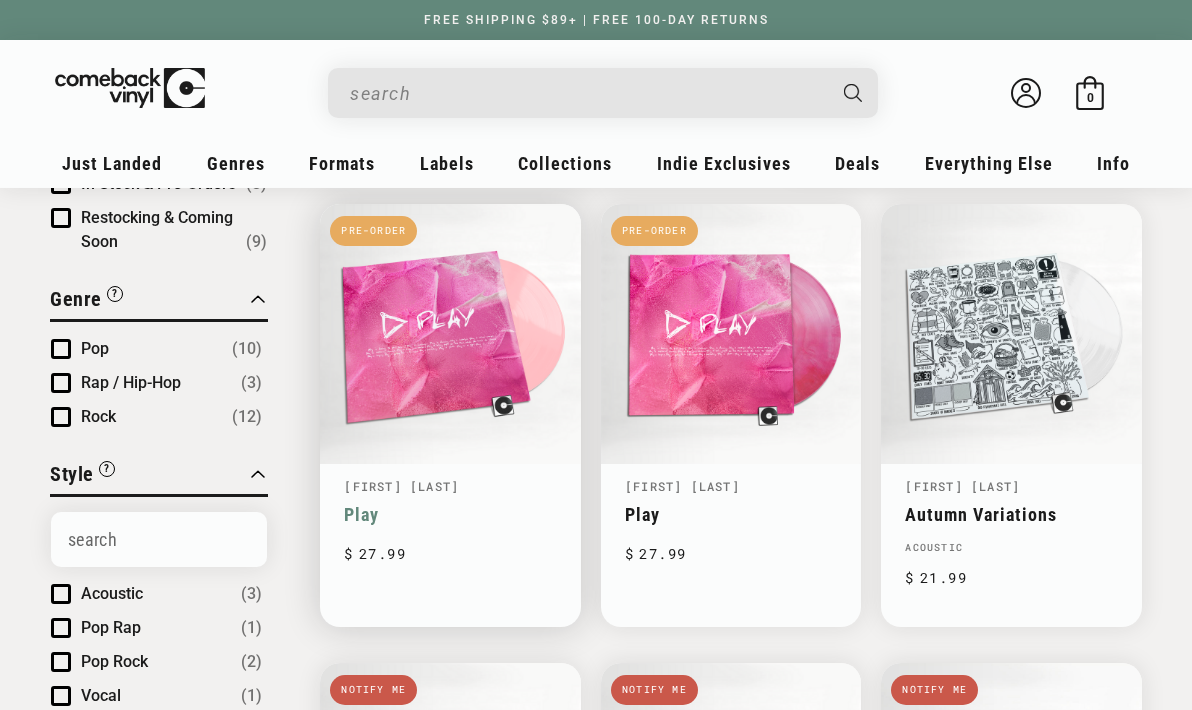 click on "Play" at bounding box center (450, 514) 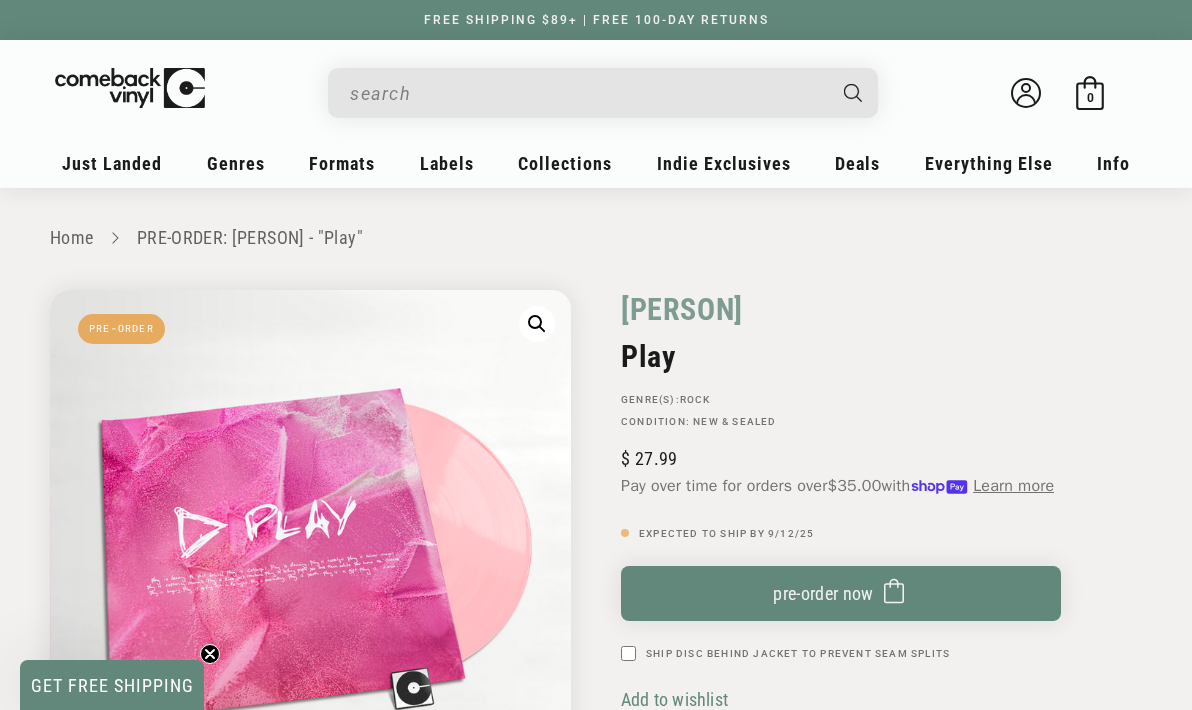 scroll, scrollTop: 0, scrollLeft: 0, axis: both 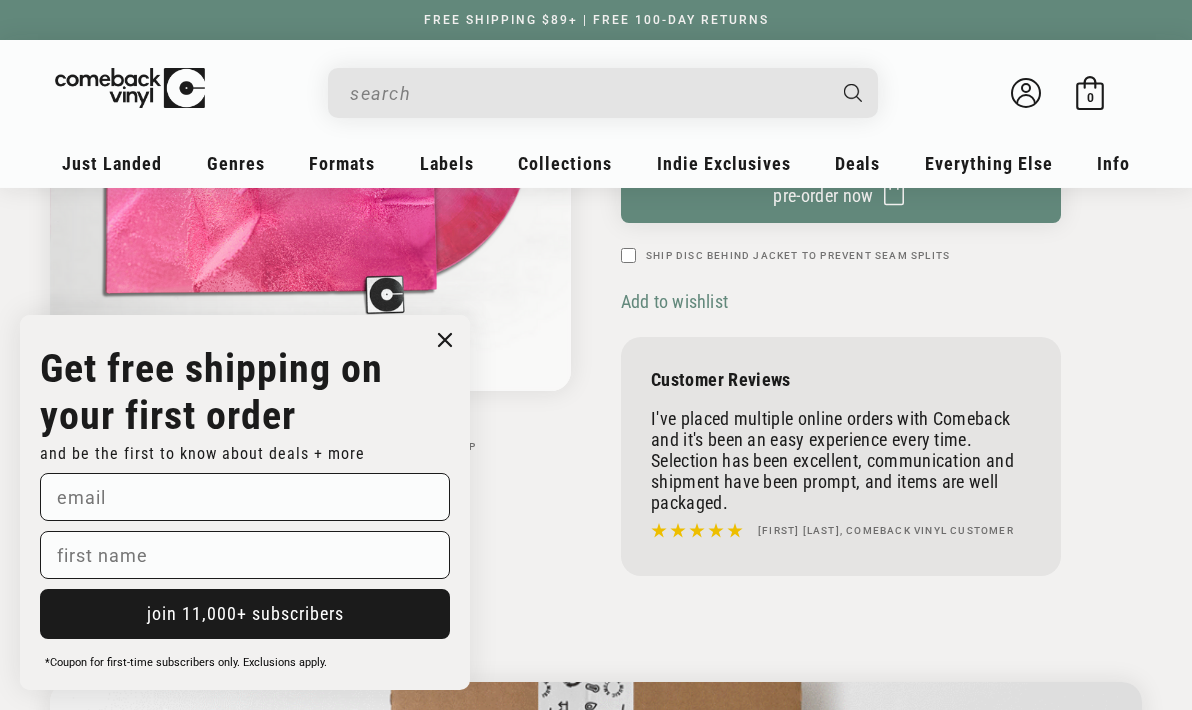 click 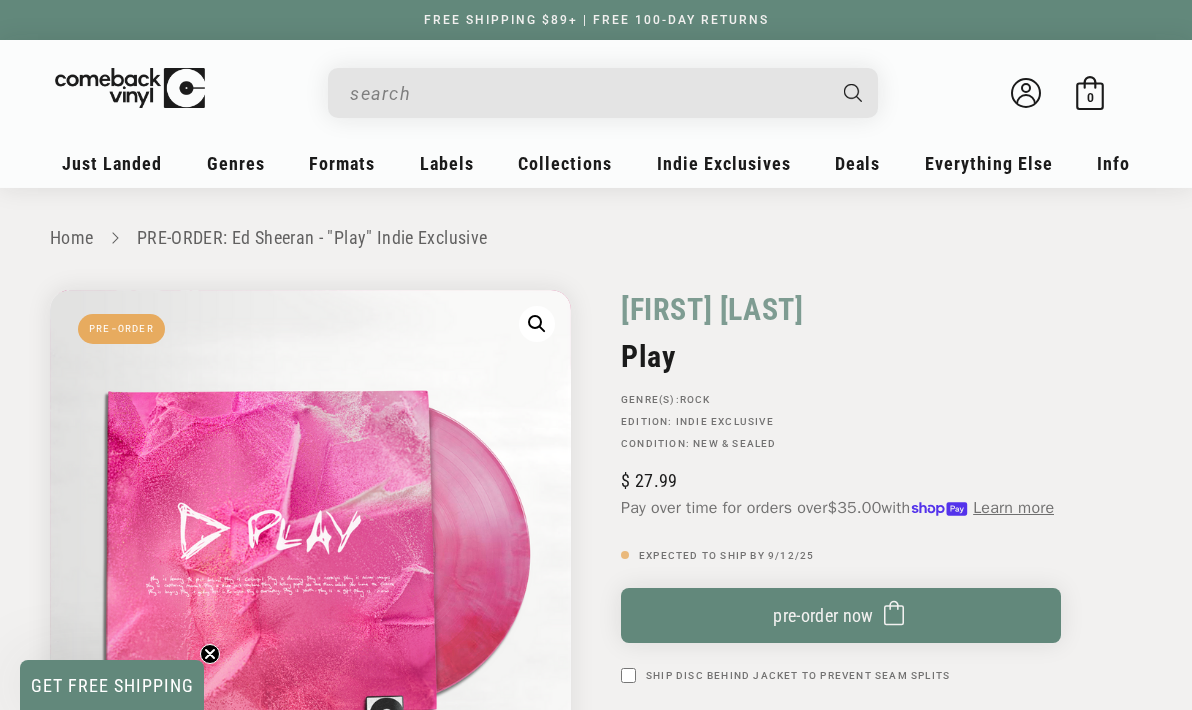 scroll, scrollTop: 0, scrollLeft: 0, axis: both 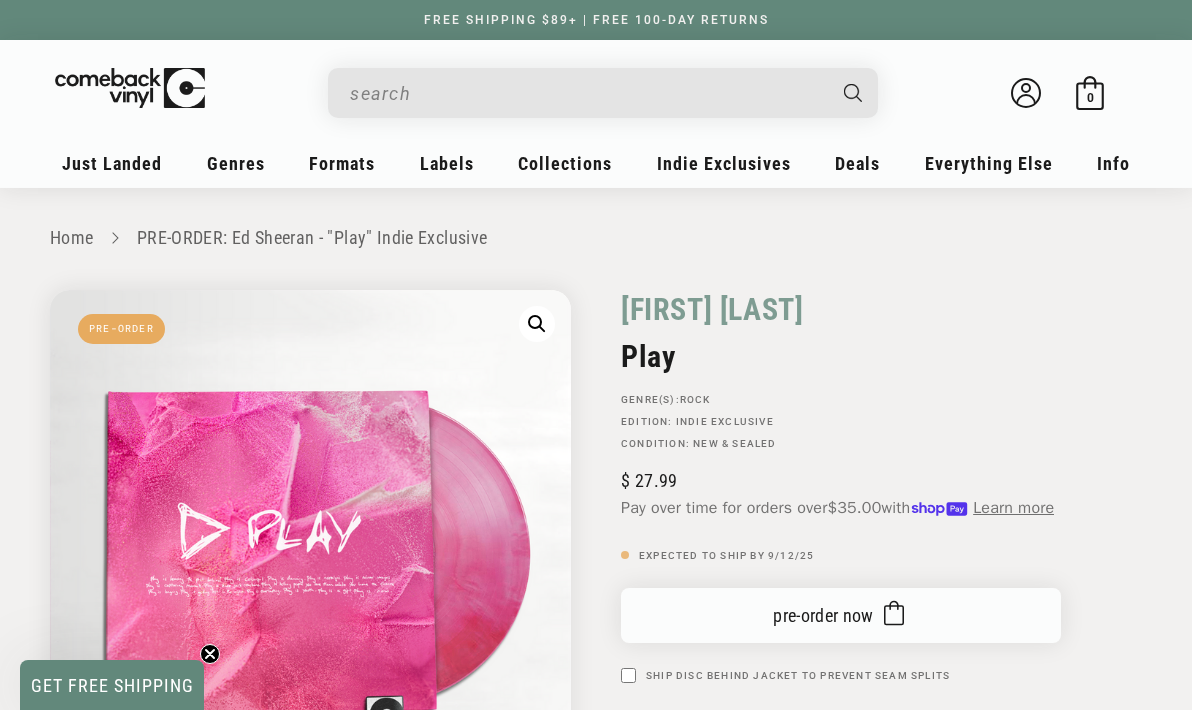 click on "pre-order now" at bounding box center [823, 615] 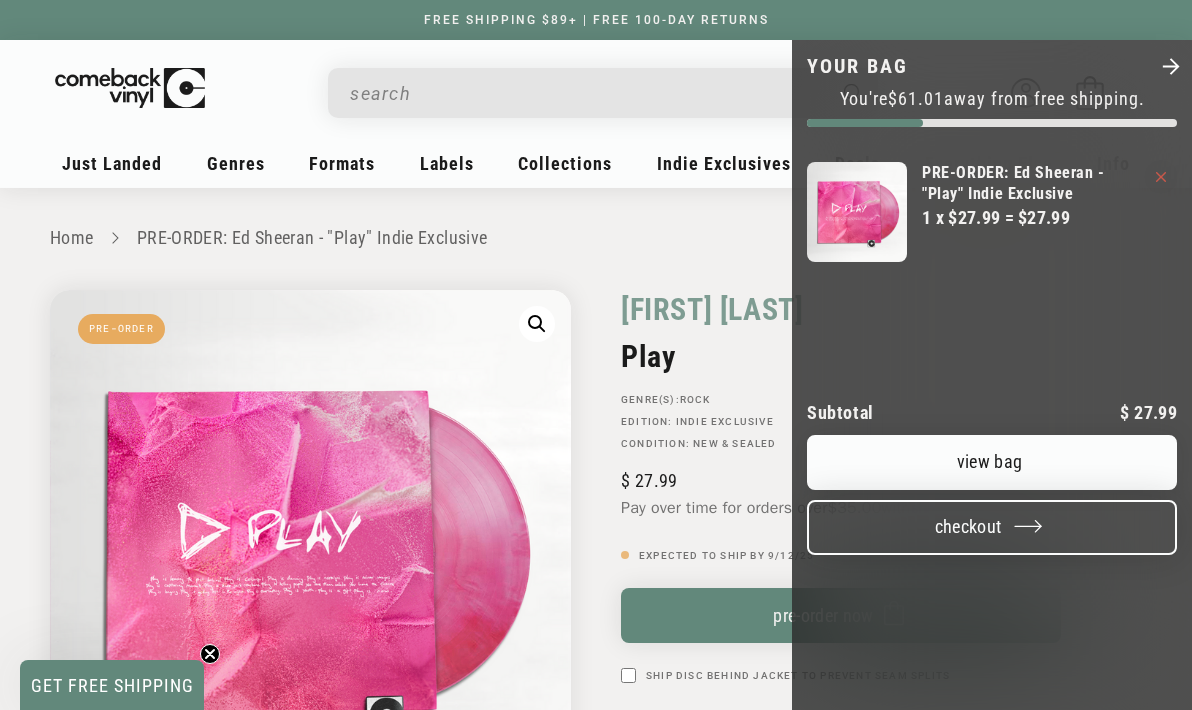click on "Checkout" at bounding box center (992, 527) 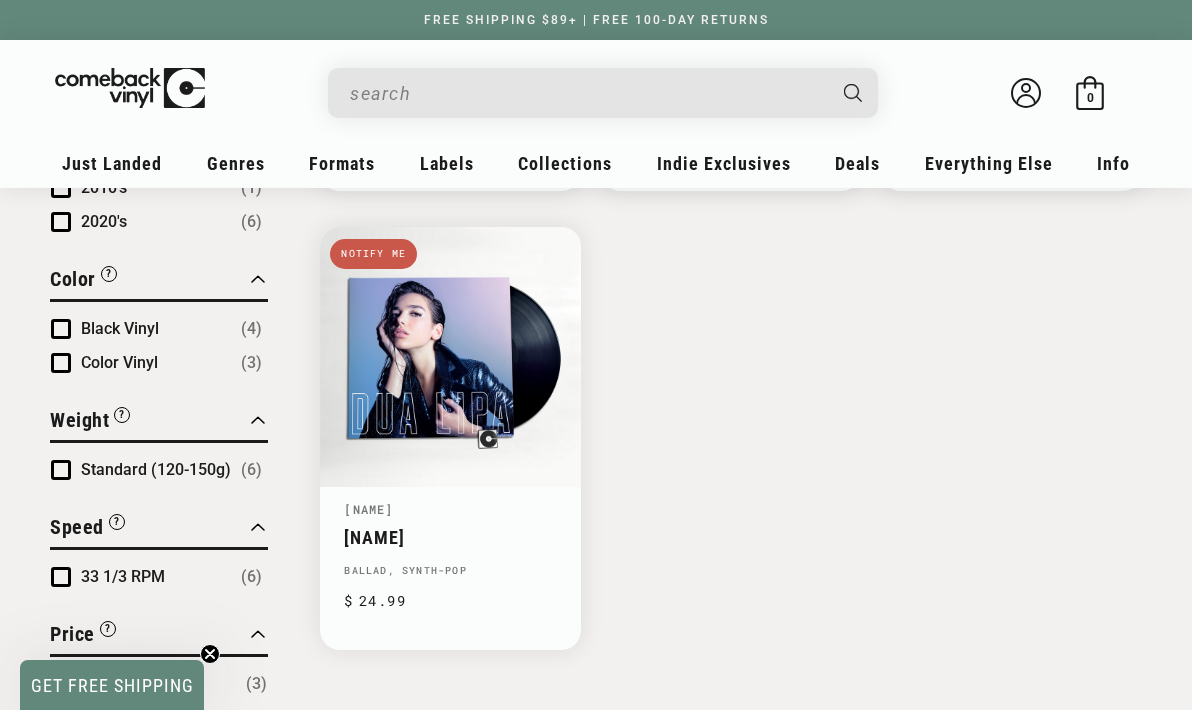 scroll, scrollTop: 1125, scrollLeft: 0, axis: vertical 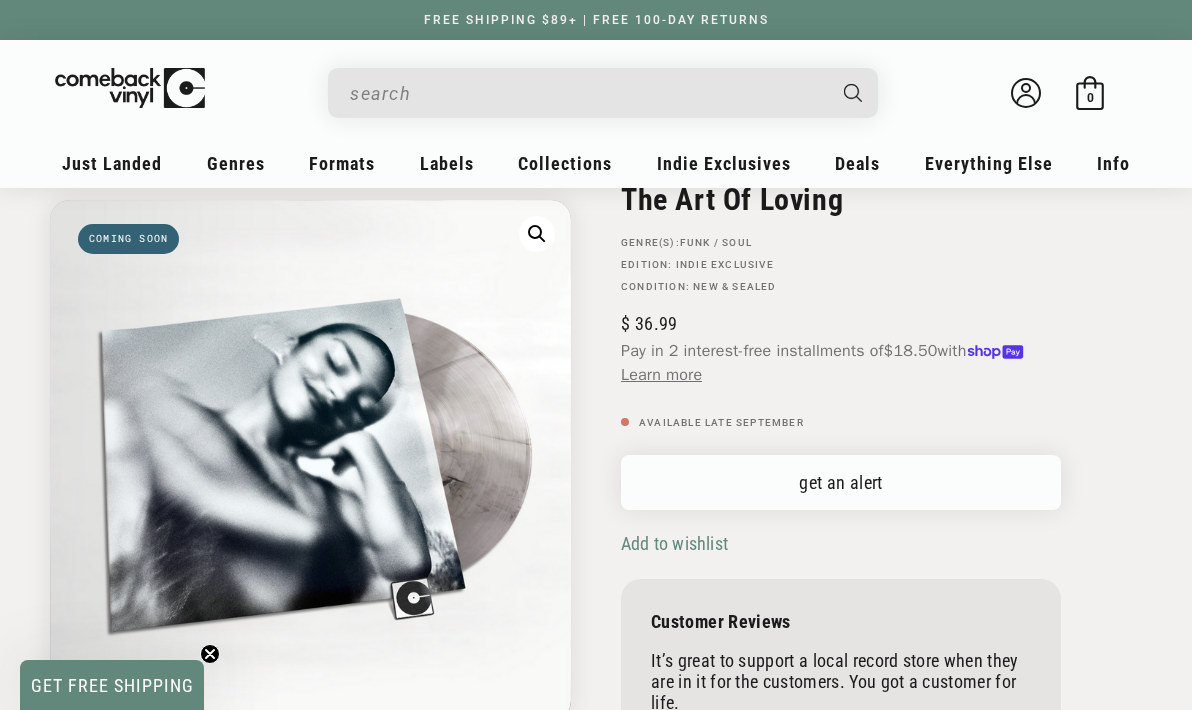 click on "get an alert" at bounding box center [841, 482] 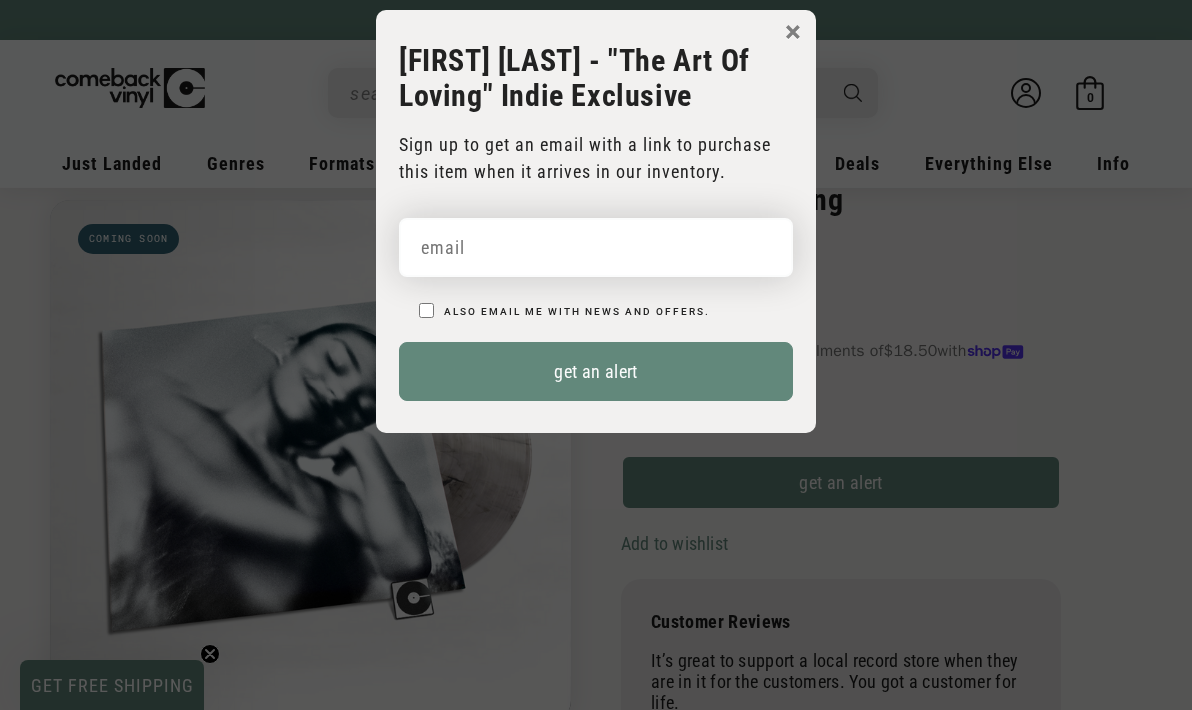 click at bounding box center [596, 247] 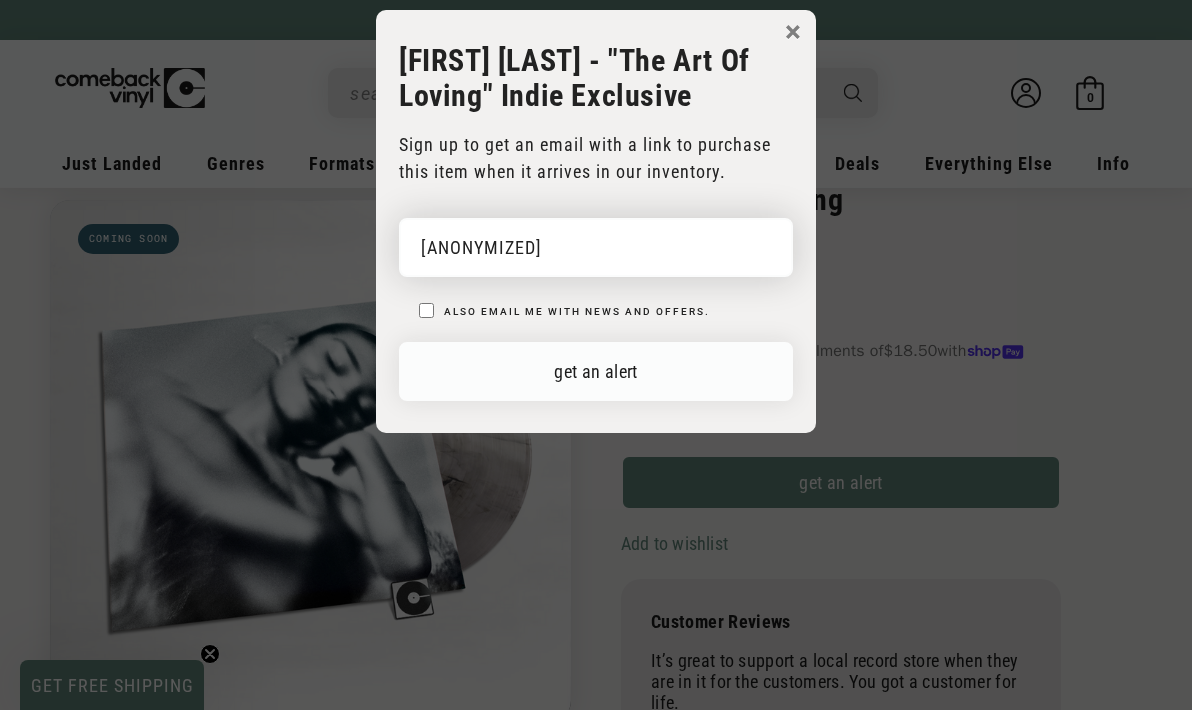 type on "aahalyard@gmail.com" 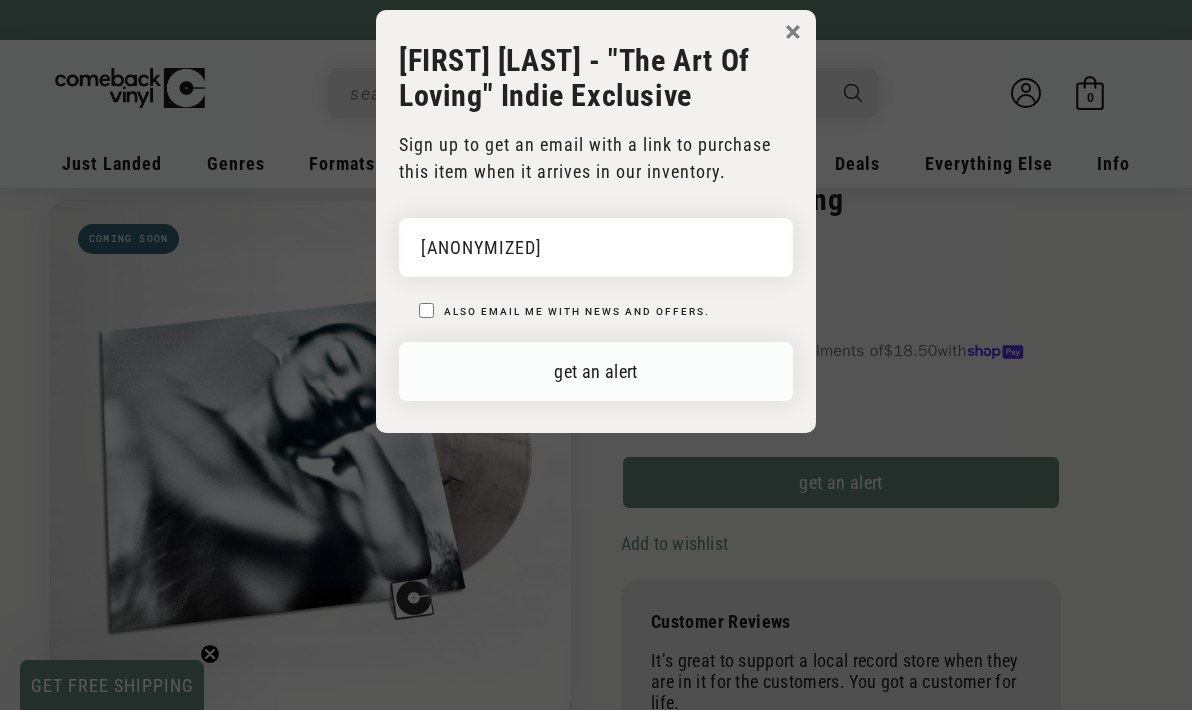 click on "get an alert" at bounding box center [596, 371] 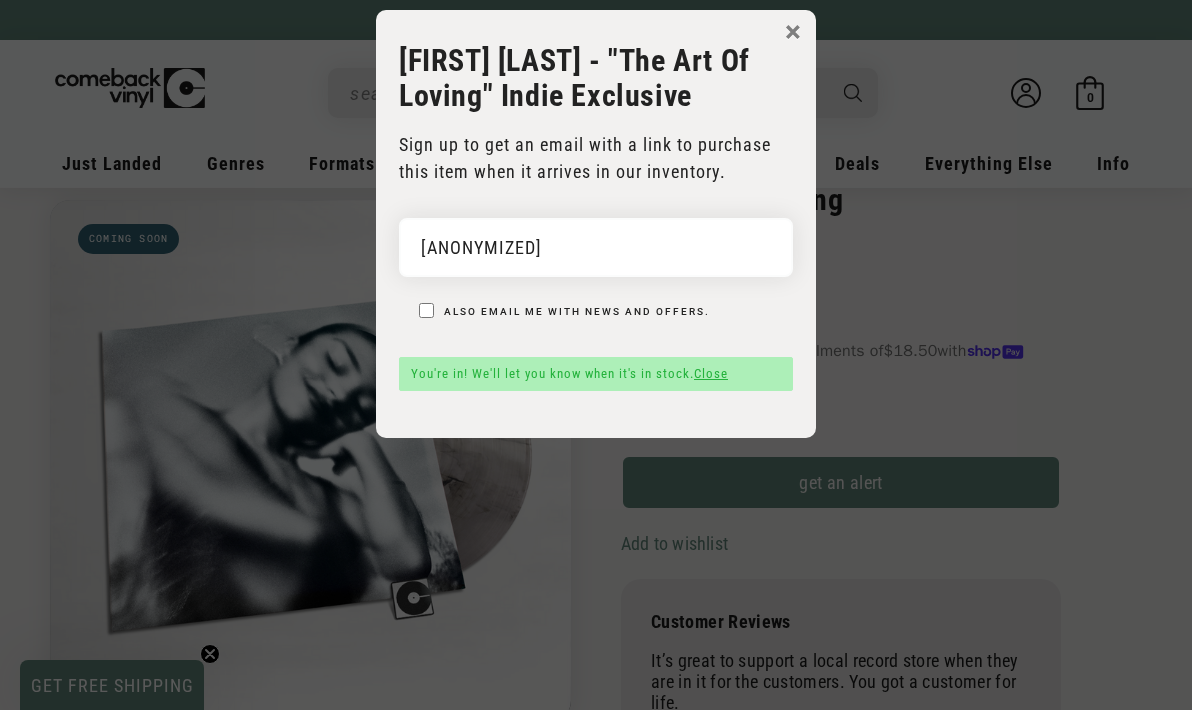 click on "×" at bounding box center [793, 32] 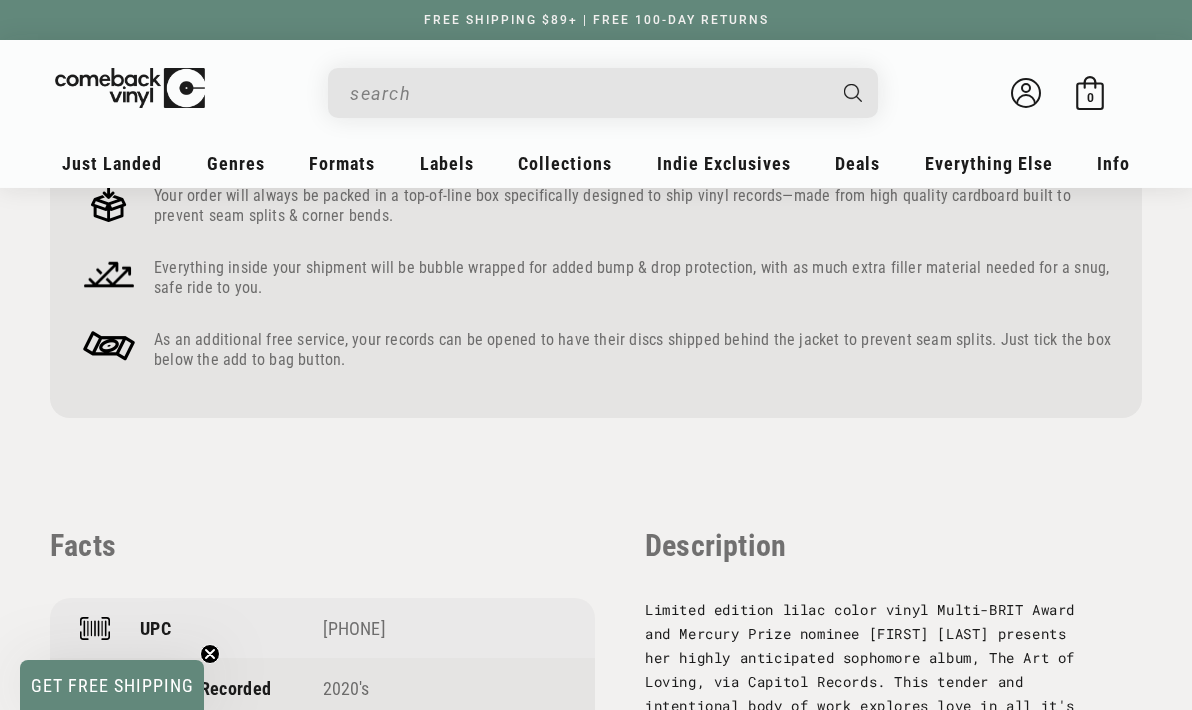 scroll, scrollTop: 1617, scrollLeft: 0, axis: vertical 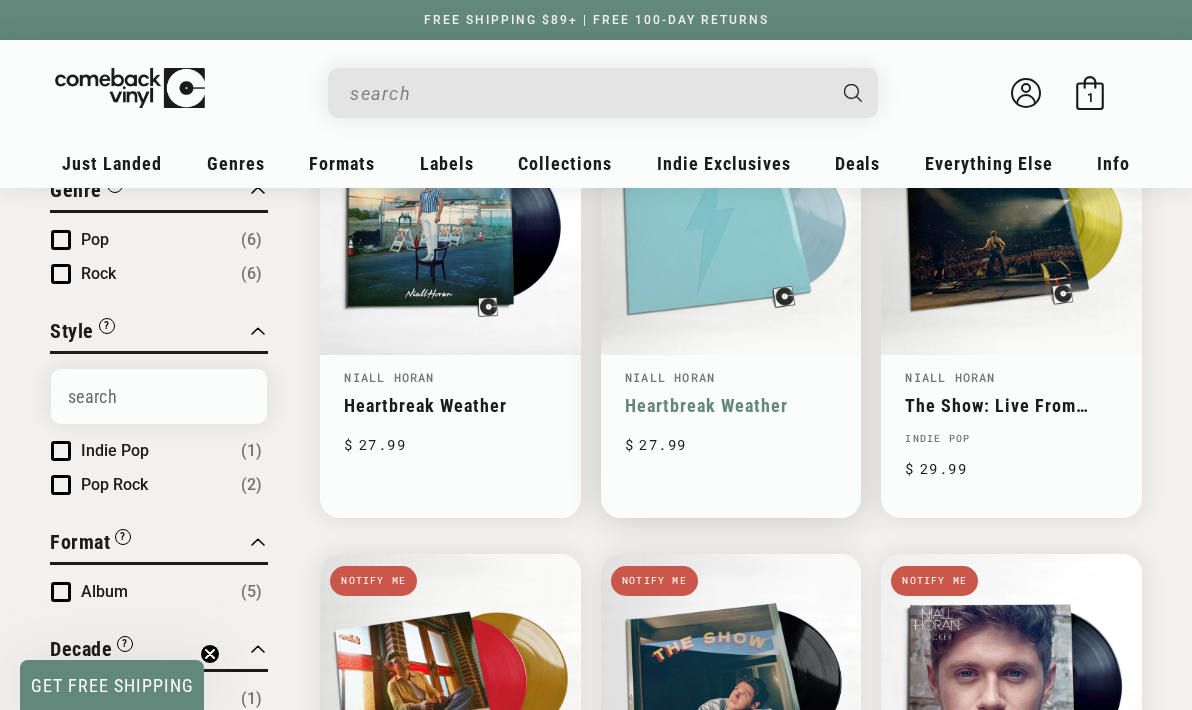 click on "Heartbreak Weather" at bounding box center (731, 405) 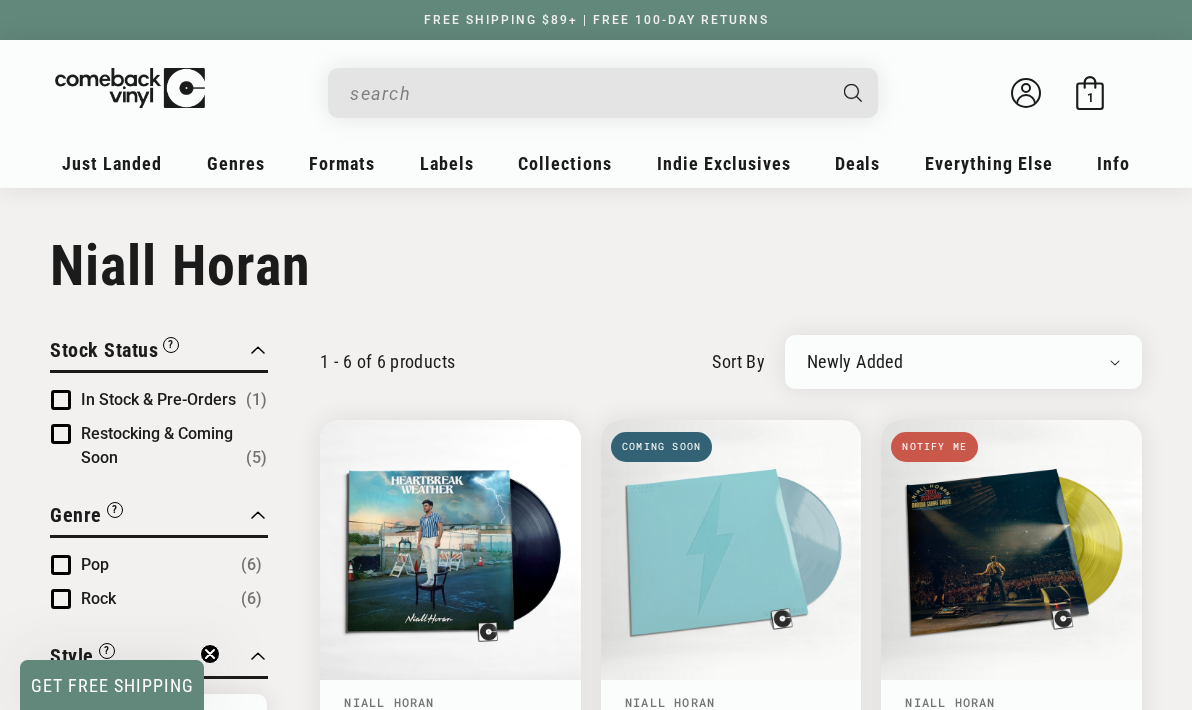 scroll, scrollTop: 0, scrollLeft: 0, axis: both 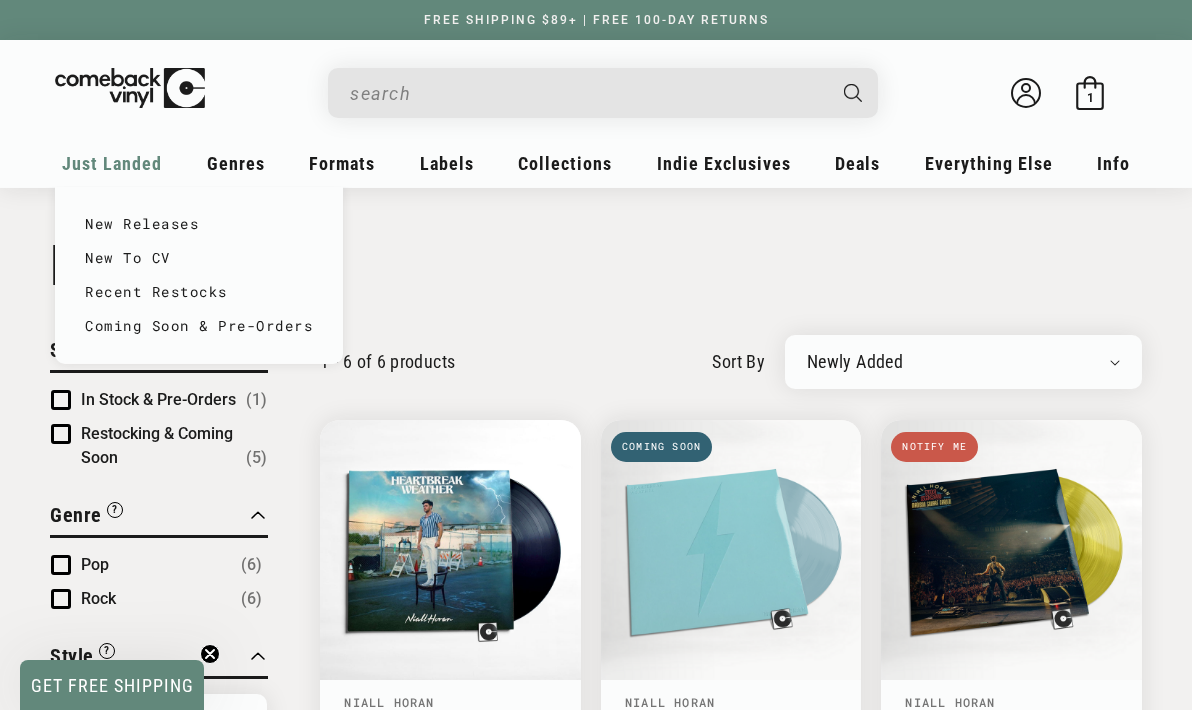 click on "Just Landed" at bounding box center [112, 163] 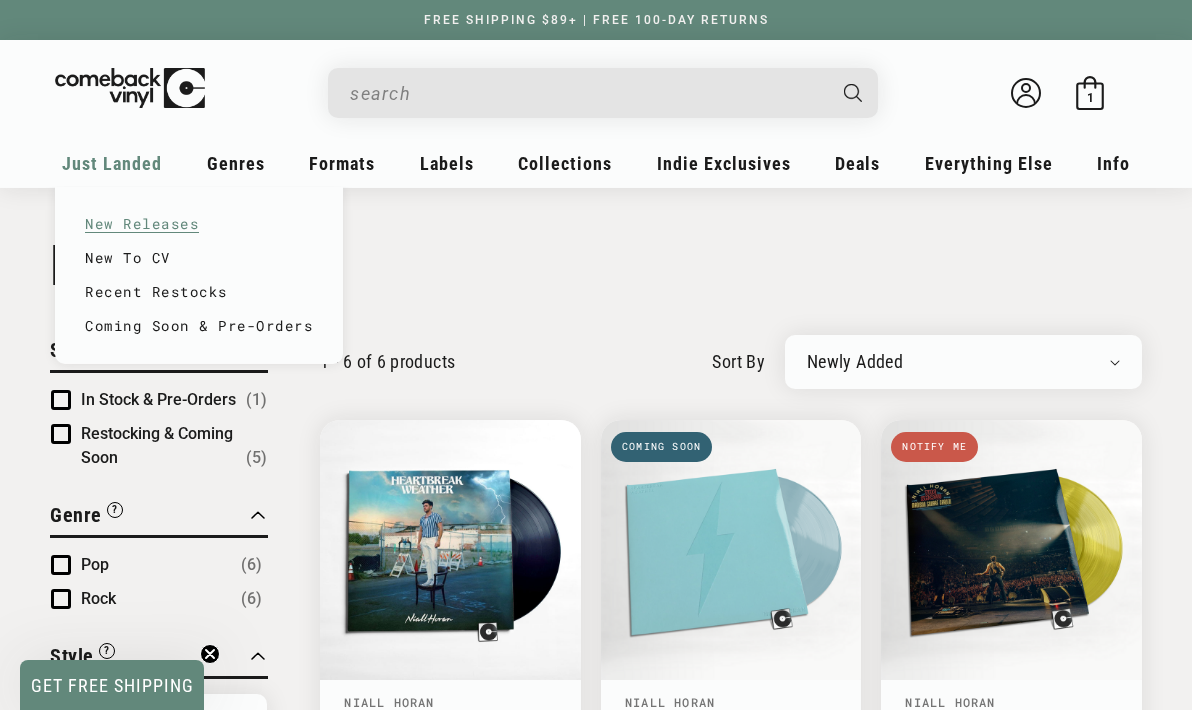 click on "New Releases" at bounding box center [199, 224] 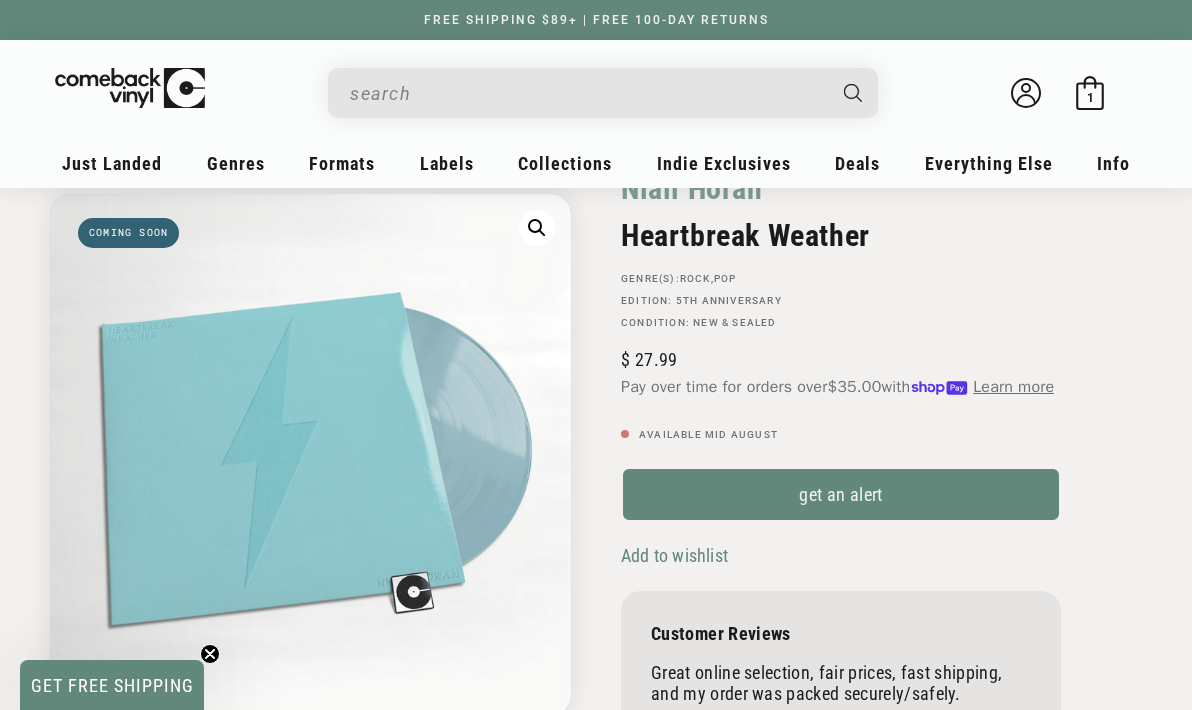 scroll, scrollTop: 119, scrollLeft: 0, axis: vertical 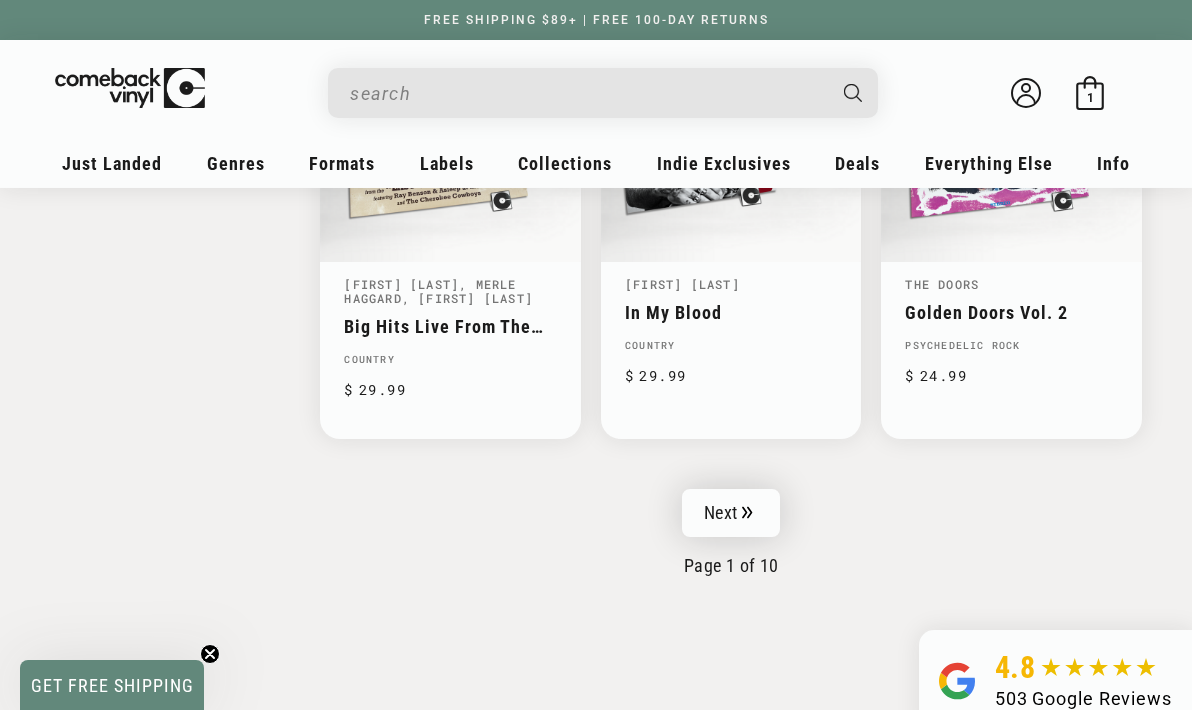 click on "Next" at bounding box center (731, 513) 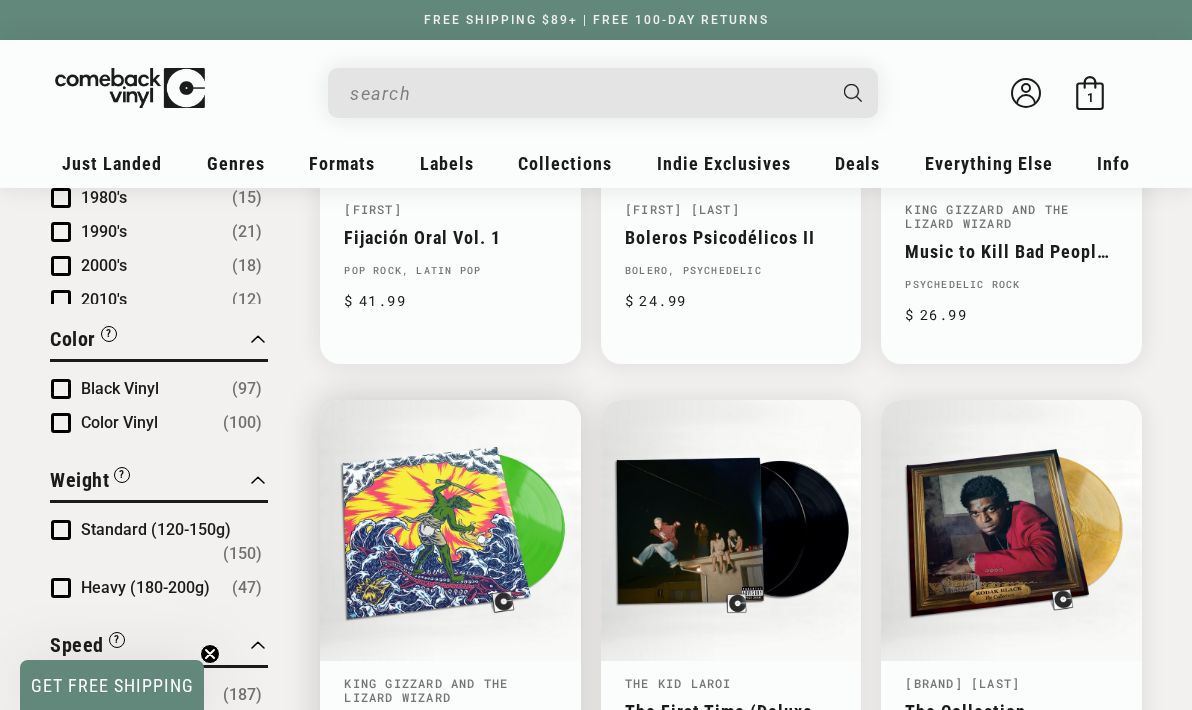 scroll, scrollTop: 1429, scrollLeft: 0, axis: vertical 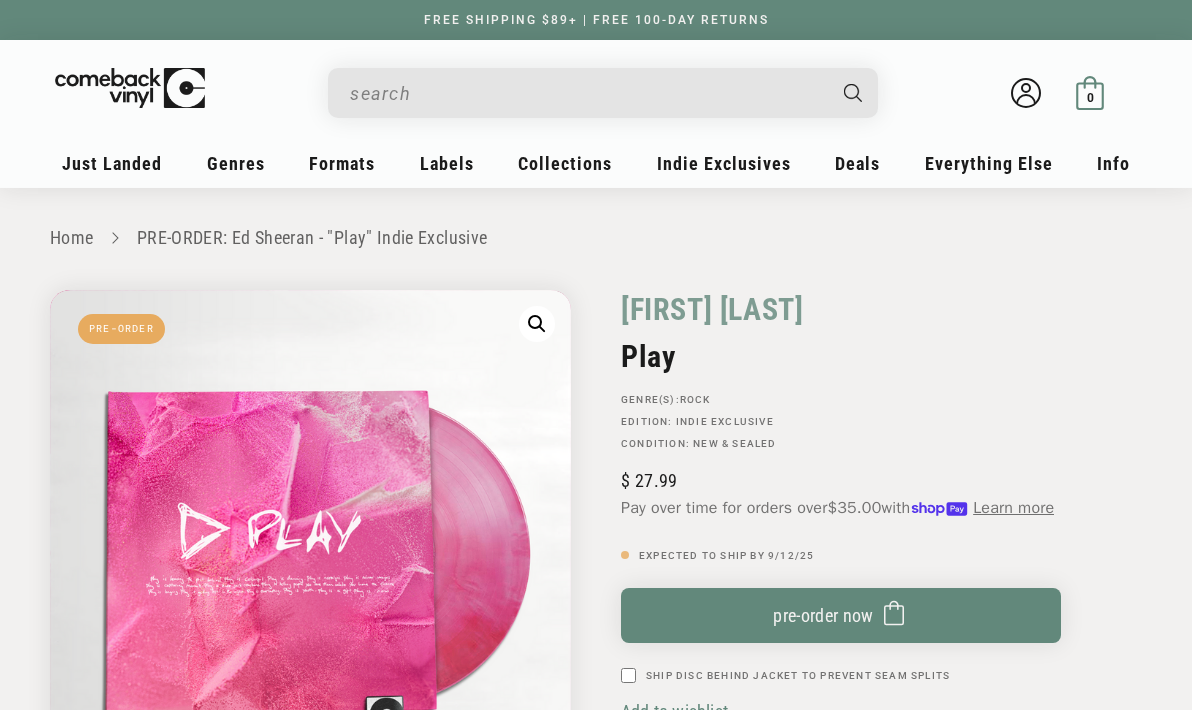 click on "0" at bounding box center [1090, 97] 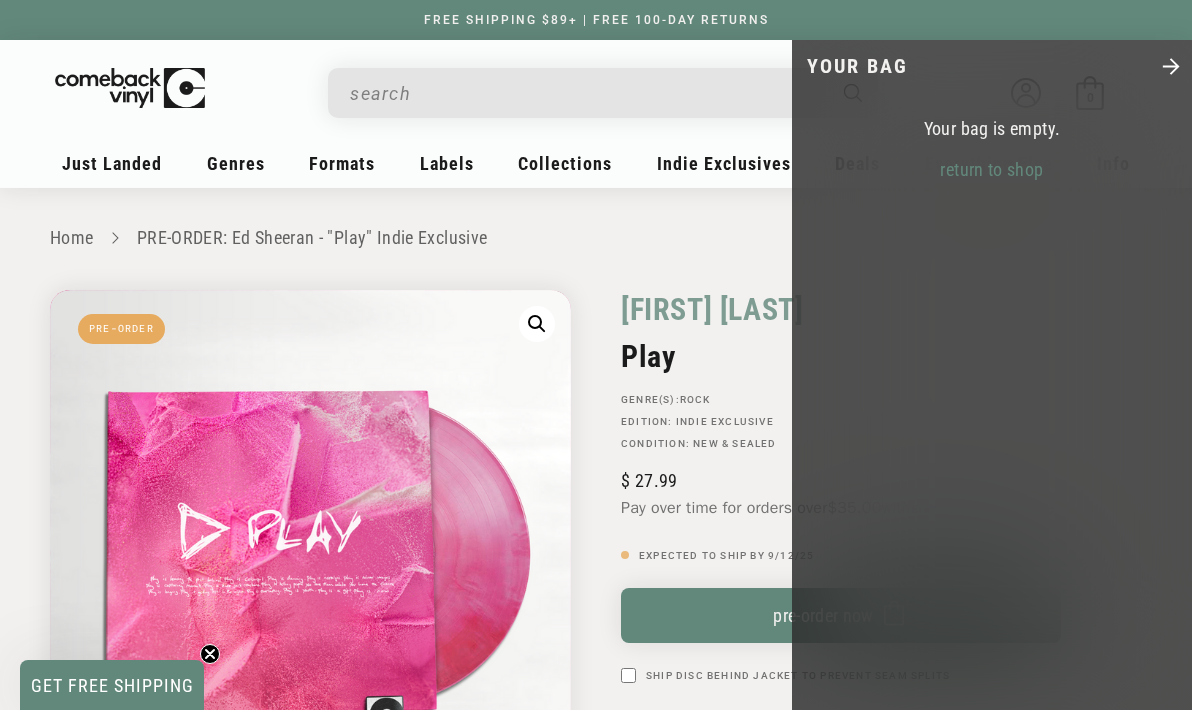click at bounding box center [596, 355] 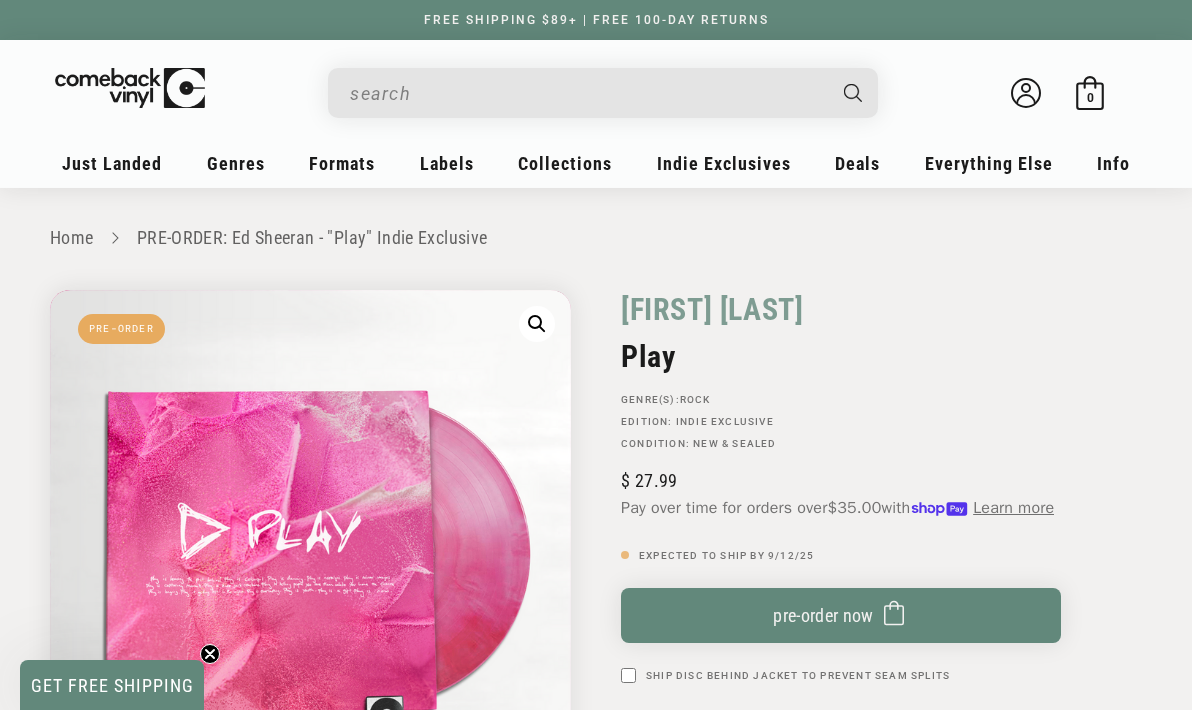 click on "Account
Bag
0 0 items" at bounding box center [1058, 93] 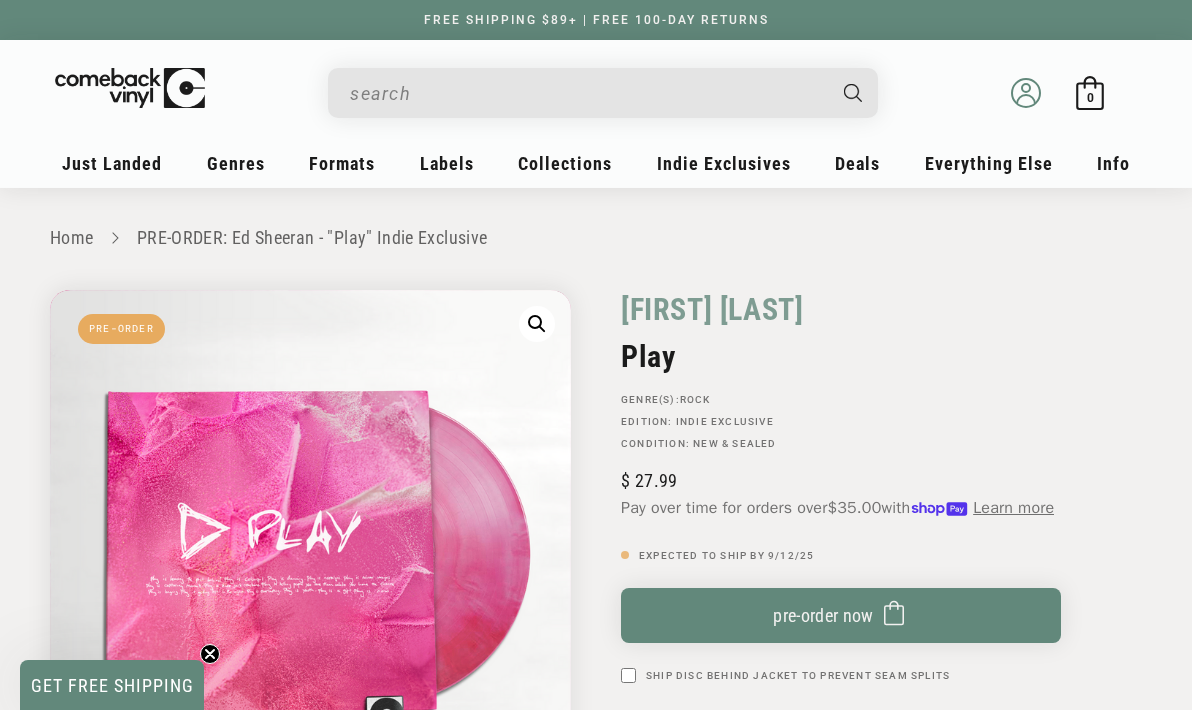 click 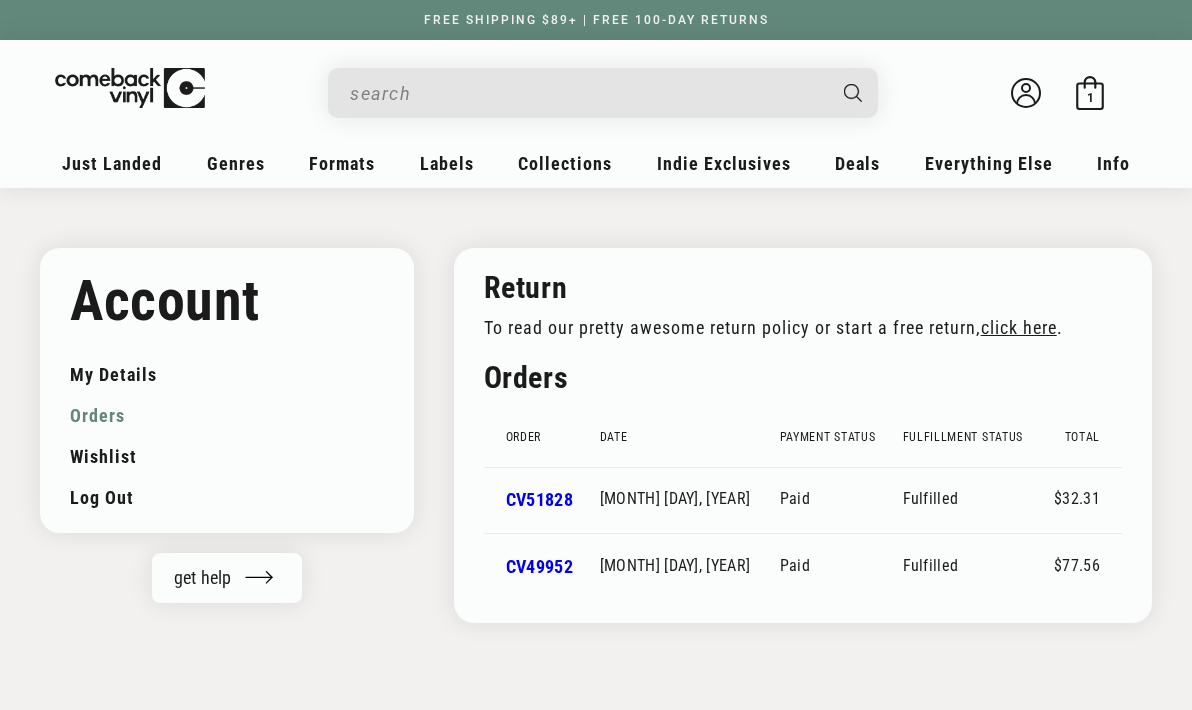 scroll, scrollTop: 0, scrollLeft: 0, axis: both 